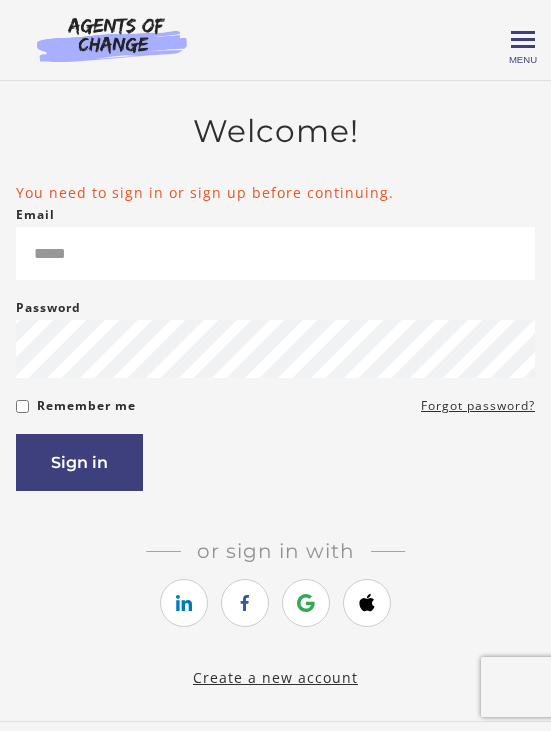 scroll, scrollTop: 0, scrollLeft: 0, axis: both 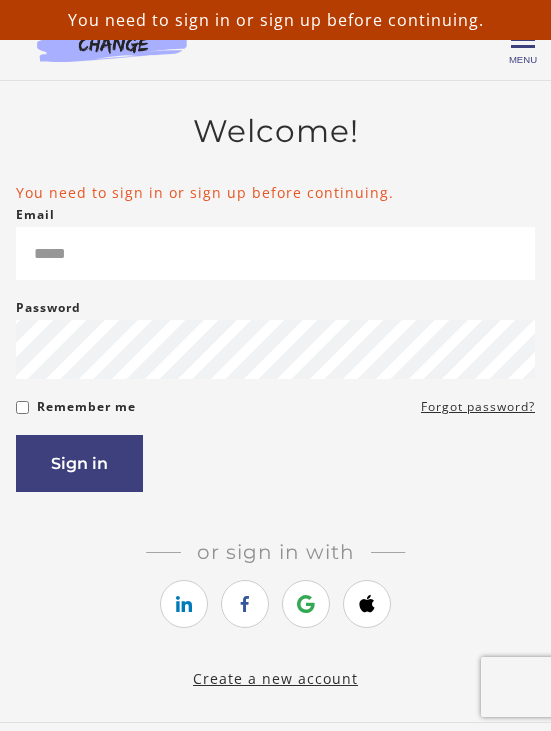 click at bounding box center (306, 604) 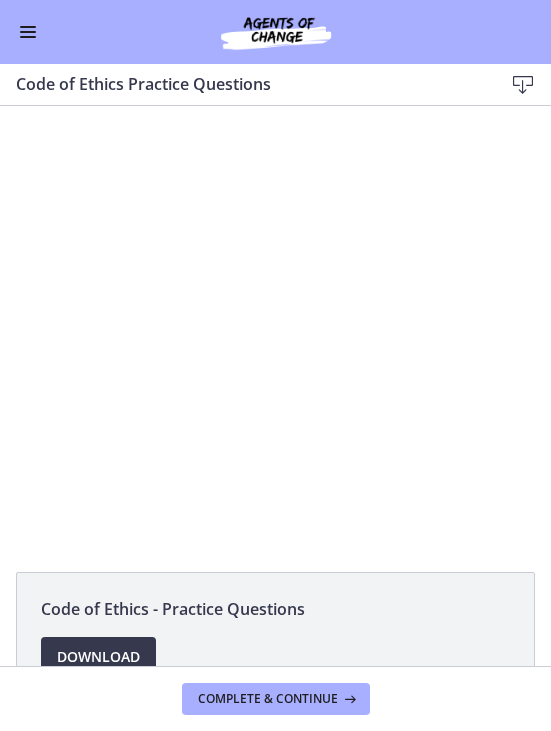 scroll, scrollTop: 0, scrollLeft: 0, axis: both 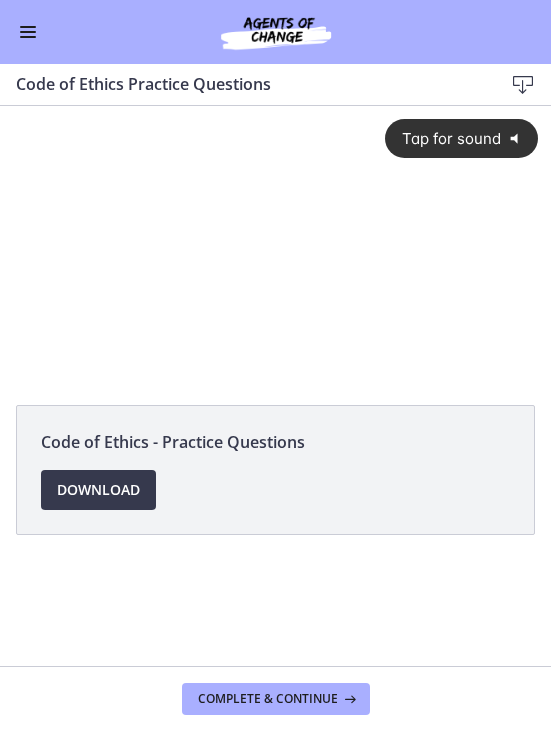 click on "Tap for sound
@keyframes VOLUME_SMALL_WAVE_FLASH {
0% { opacity: 0; }
33% { opacity: 1; }
66% { opacity: 1; }
100% { opacity: 0; }
}
@keyframes VOLUME_LARGE_WAVE_FLASH {
0% { opacity: 0; }
33% { opacity: 1; }
66% { opacity: 1; }
100% { opacity: 0; }
}
.volume__small-wave {
animation: VOLUME_SMALL_WAVE_FLASH 2s infinite;
opacity: 0;
}
.volume__large-wave {
animation: VOLUME_LARGE_WAVE_FLASH 2s infinite .3s;
opacity: 0;
}" at bounding box center (275, 227) 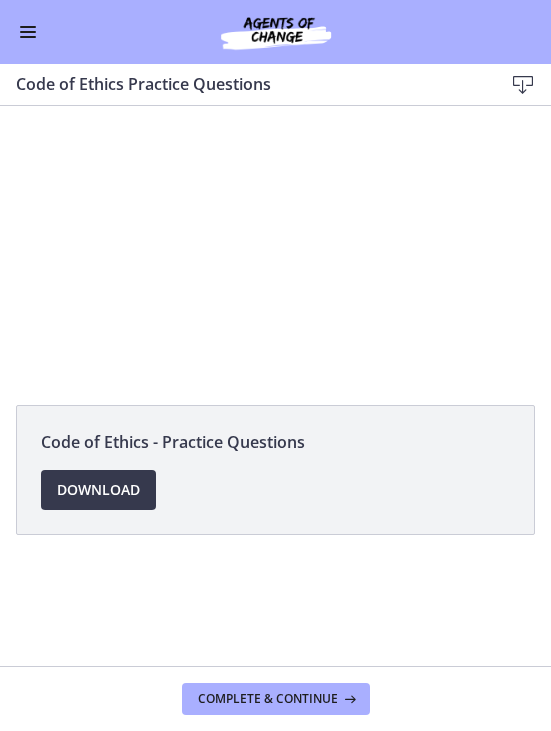 click at bounding box center (275, 244) 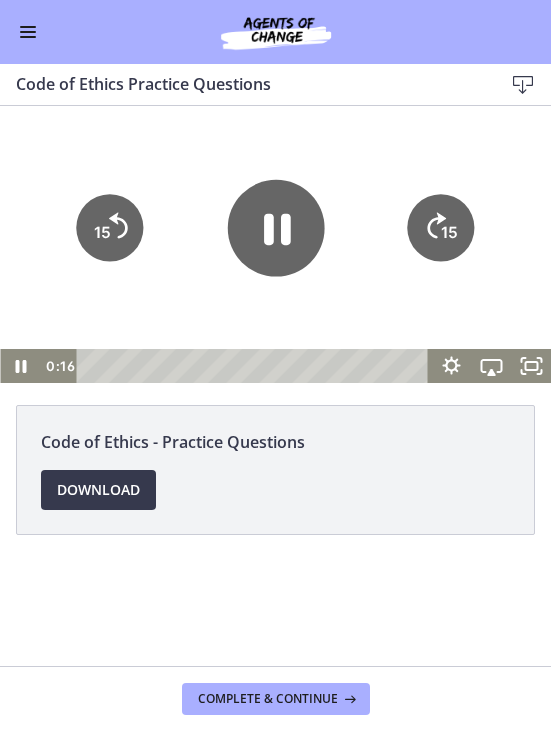 click 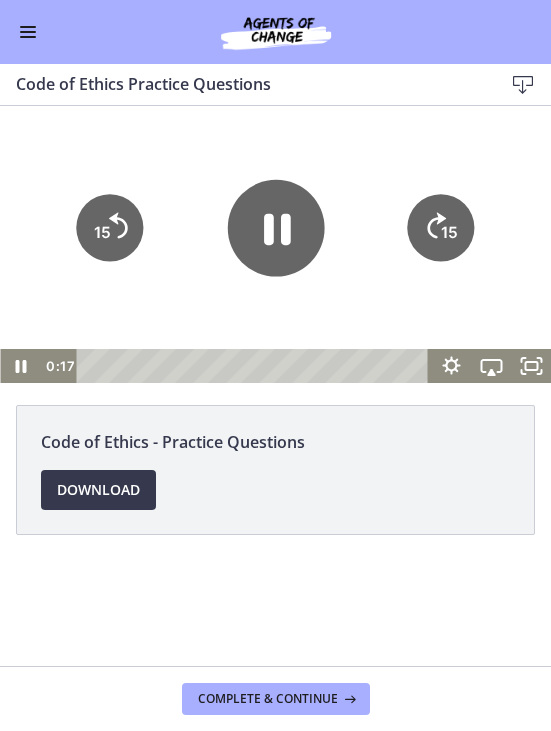 click 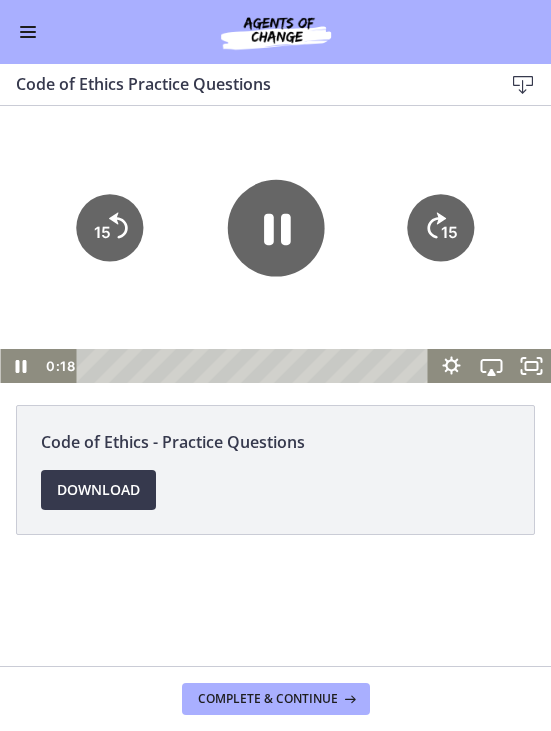 click on "15" 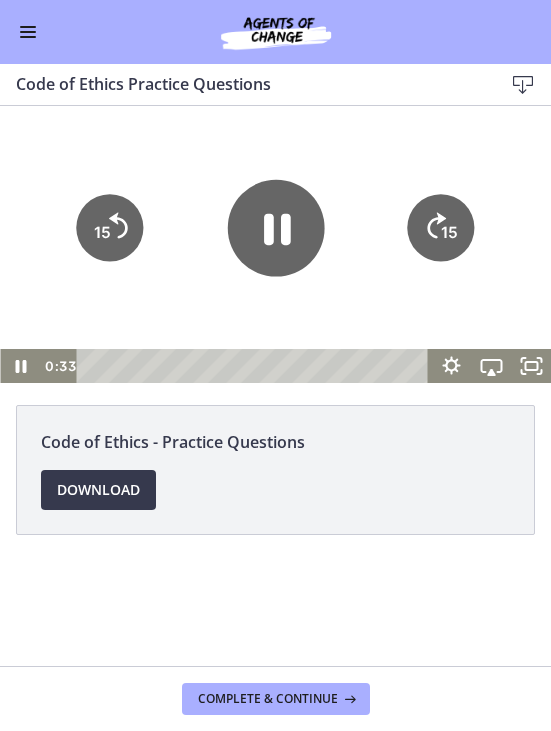 click on "15" 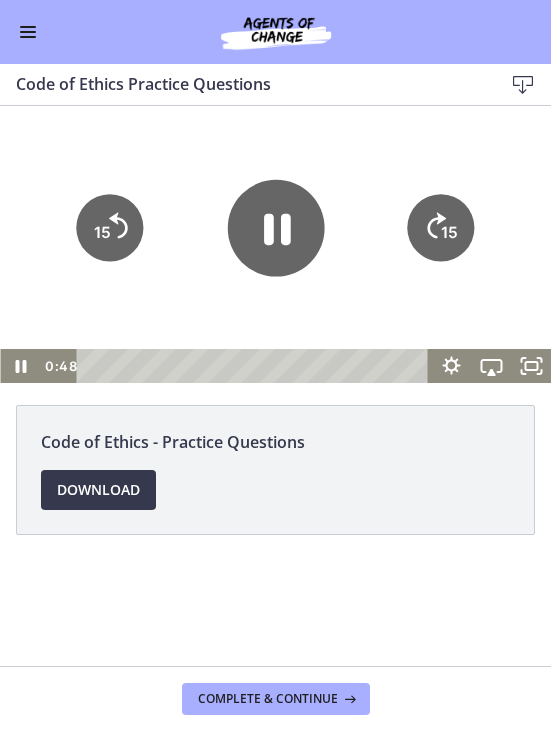click on "15" 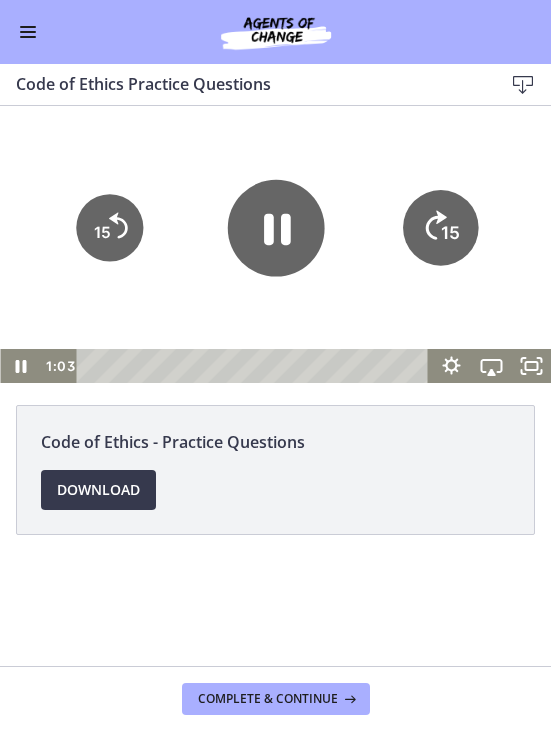 click on "15" 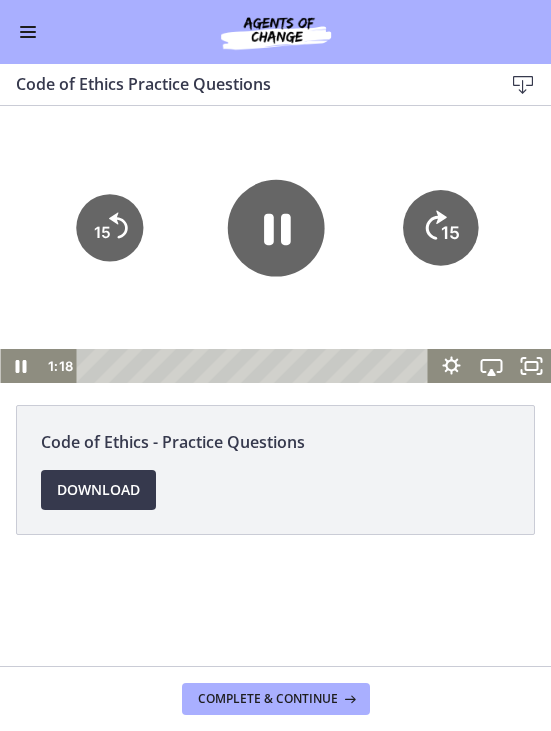 click on "15" 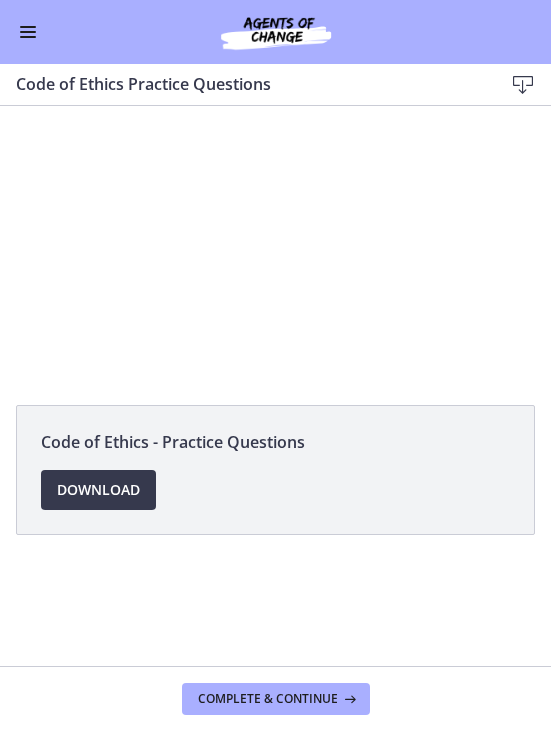 click at bounding box center (275, 244) 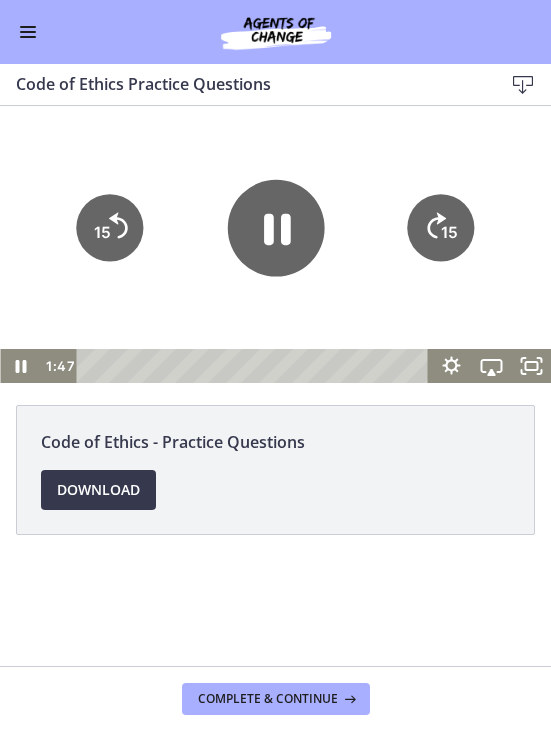 click on "15" 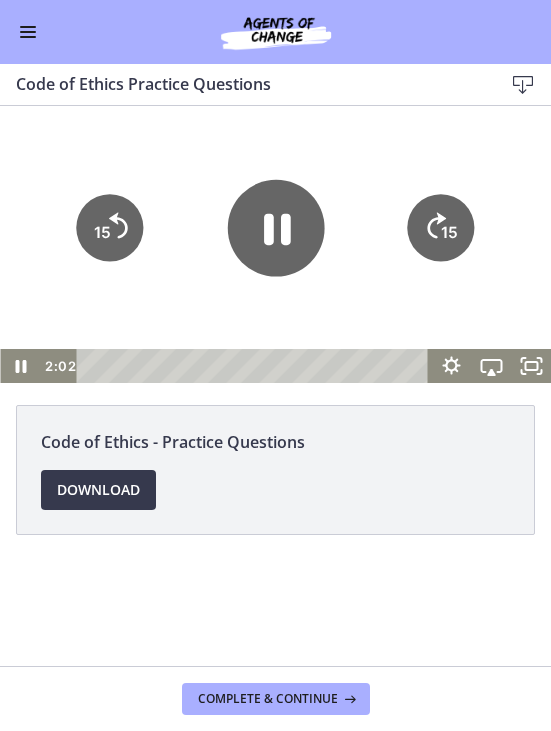 click on "15" 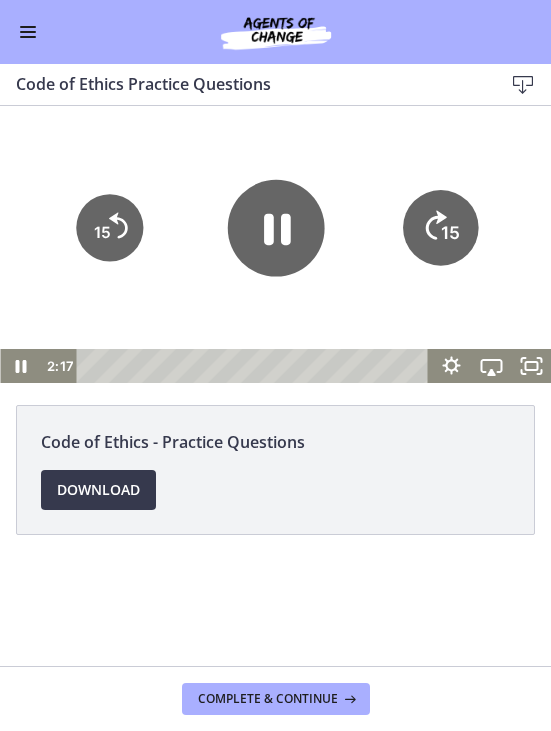 click on "15" 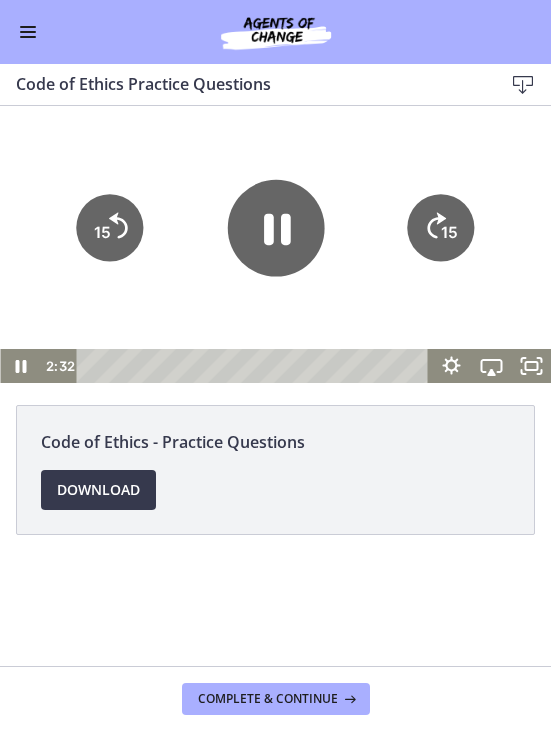 click on "15" 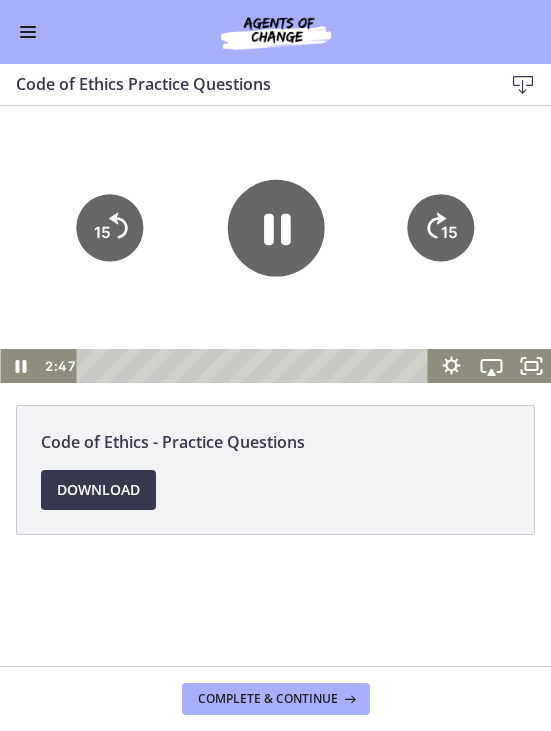 click on "15" 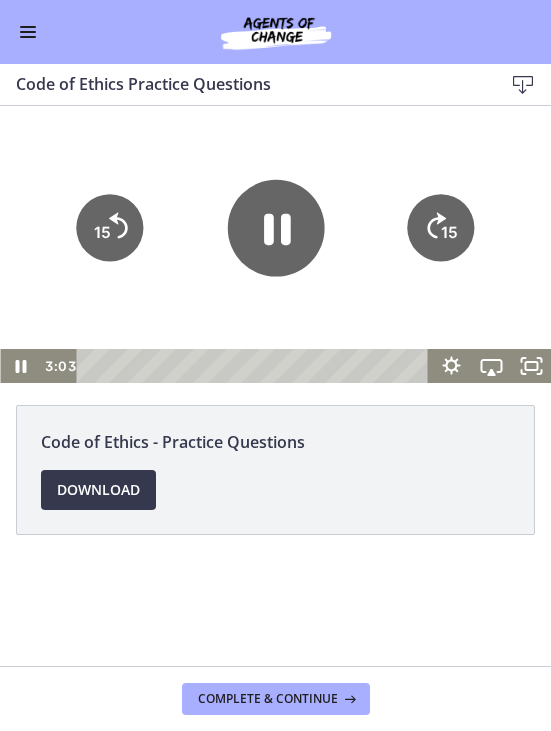 click on "15" 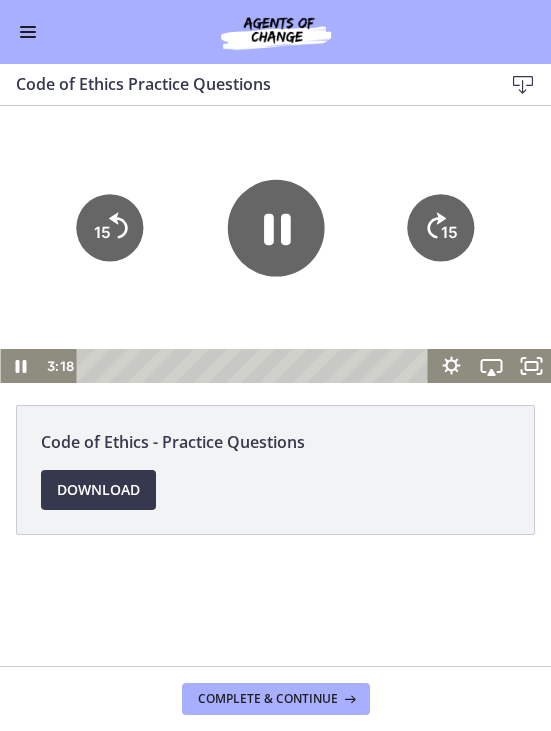 click on "15" 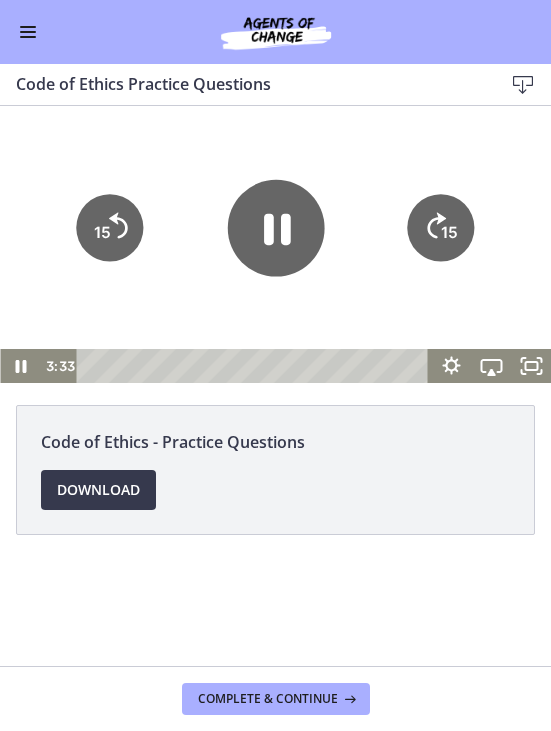 click on "15" 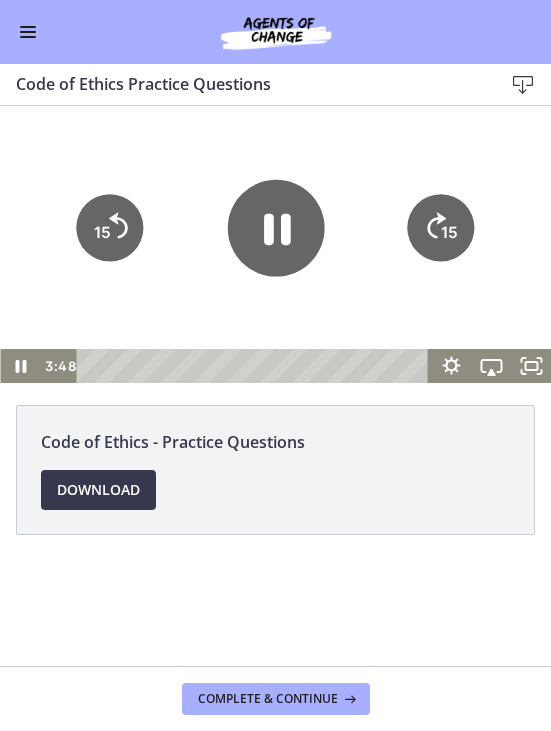 click on "15" 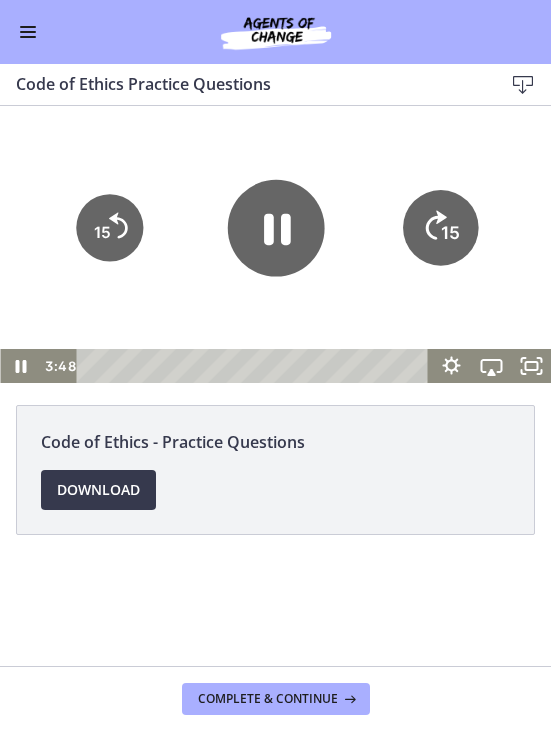 click on "15" 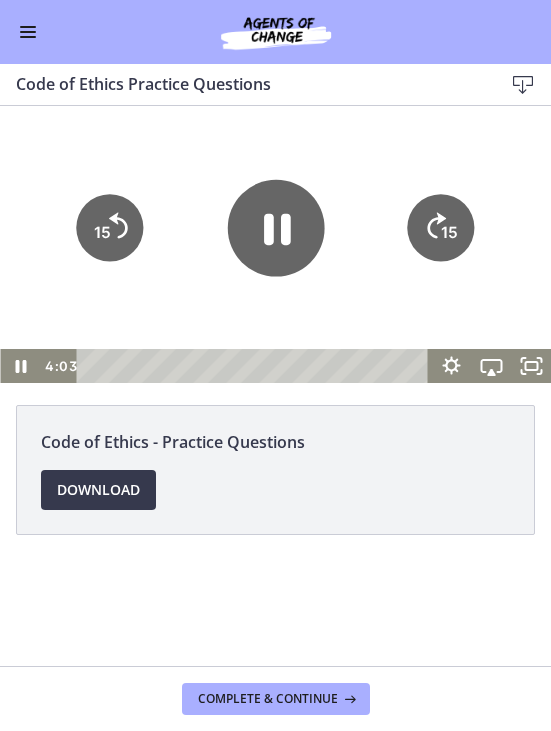 click on "15" 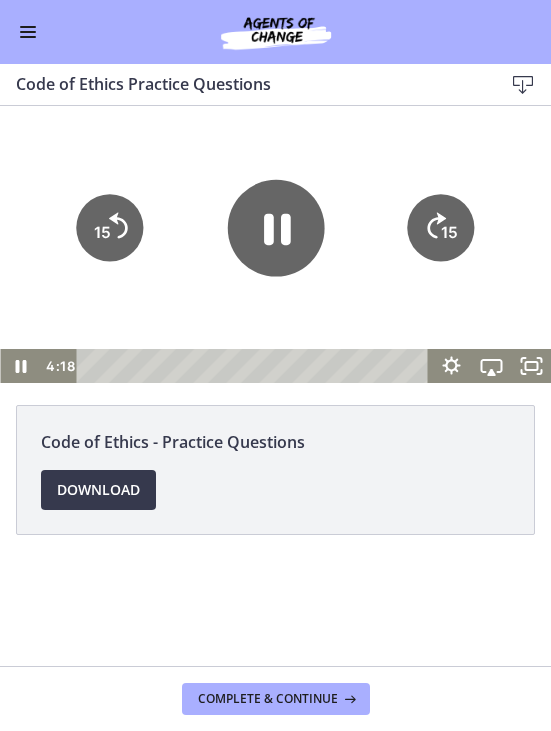 click 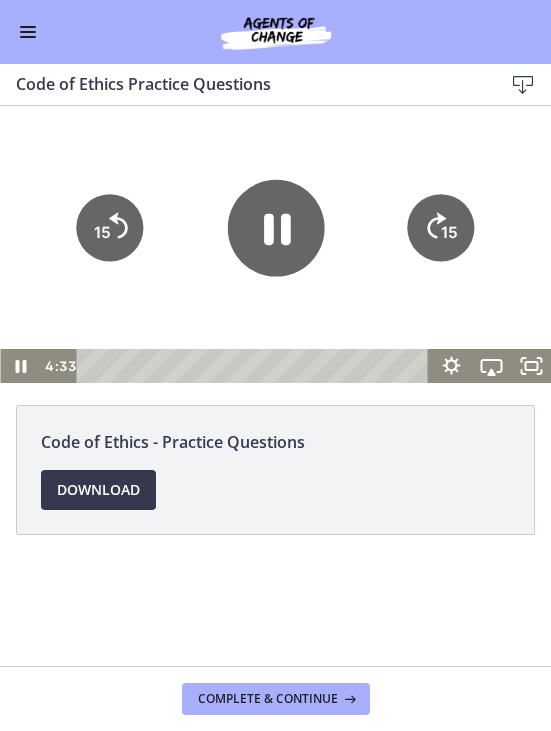 click on "15" 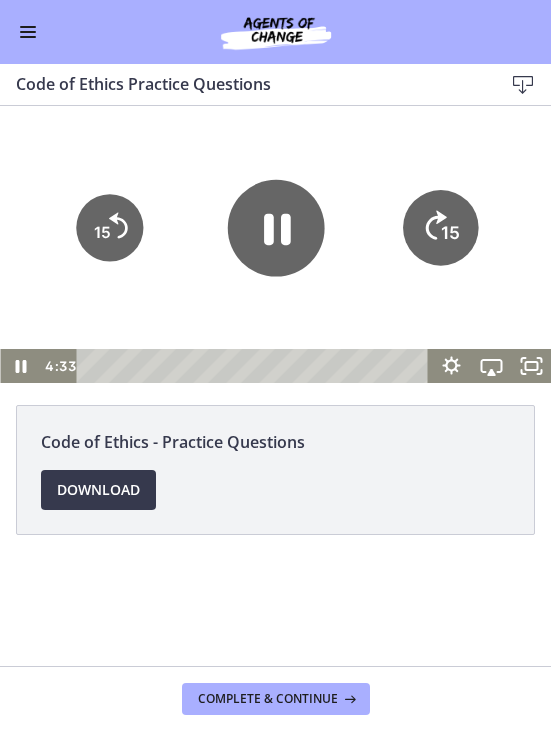 click on "15" 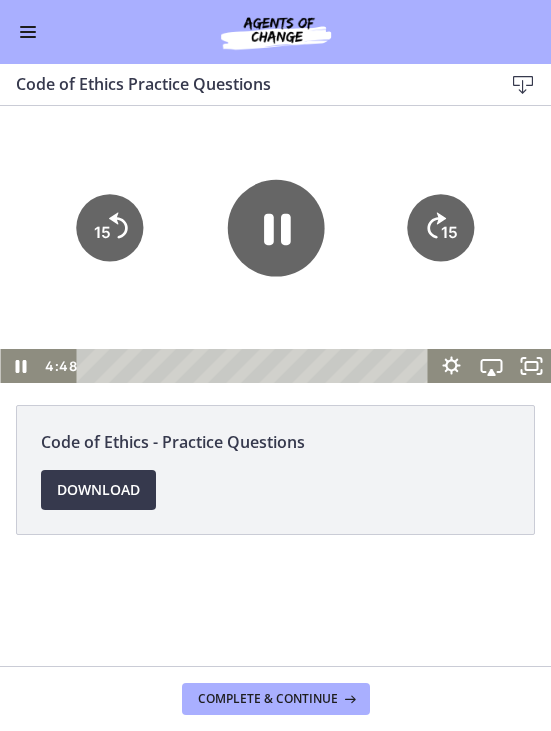 click on "15" 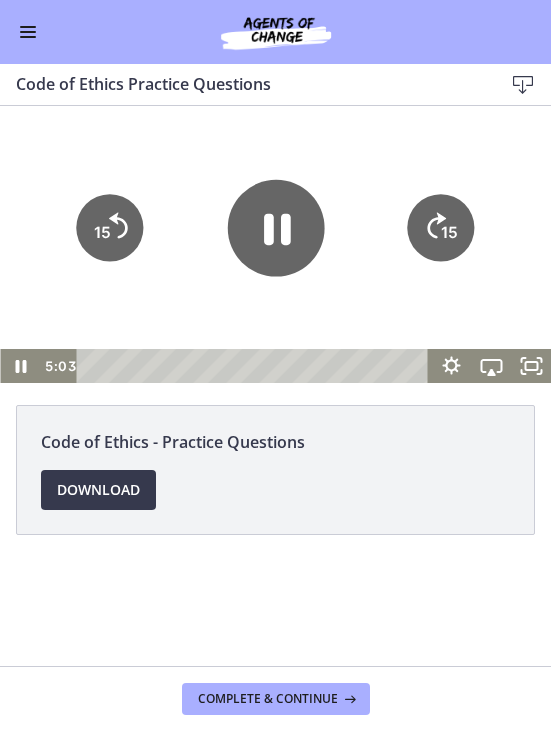 click on "15" 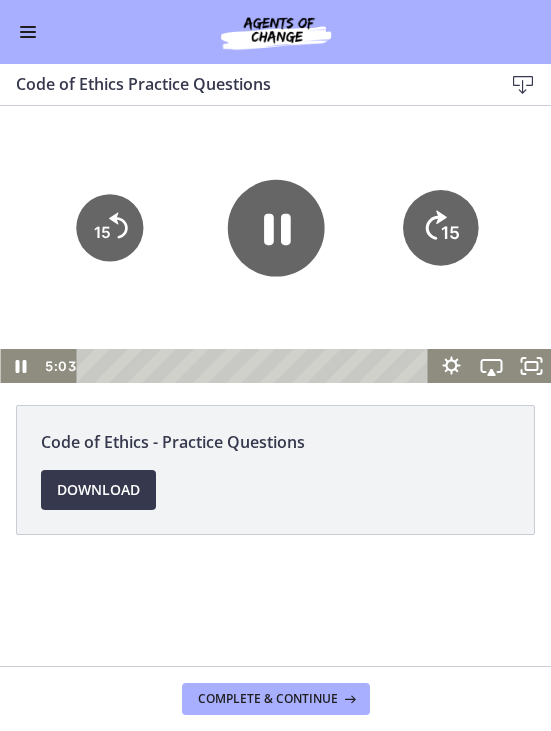 click on "15" 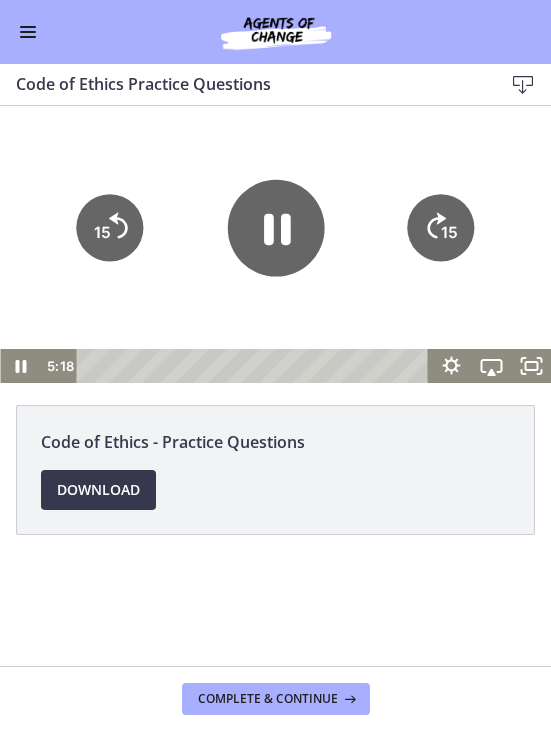 click on "15" 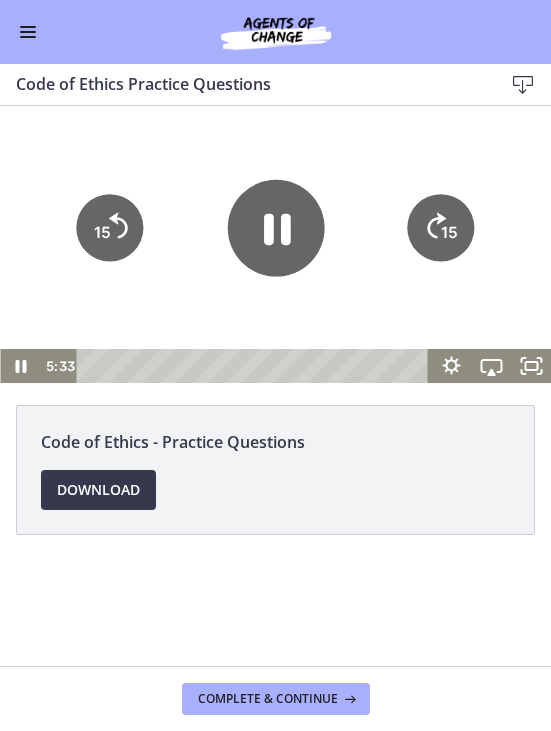 click on "15" 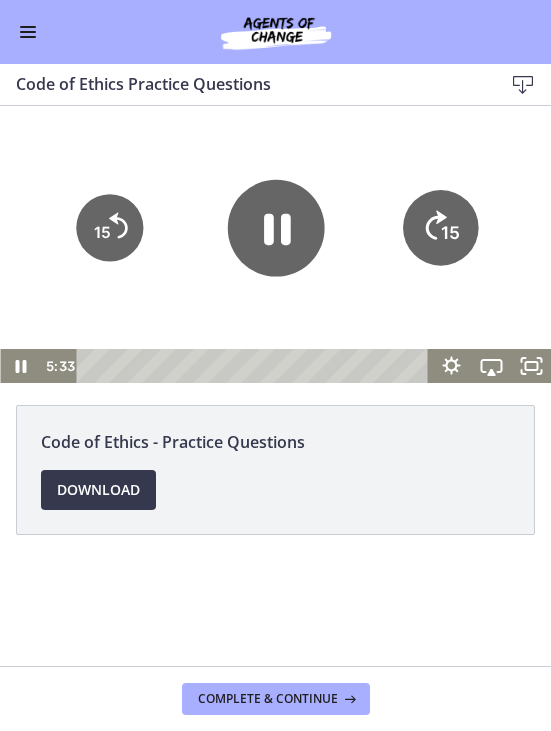 click on "15" 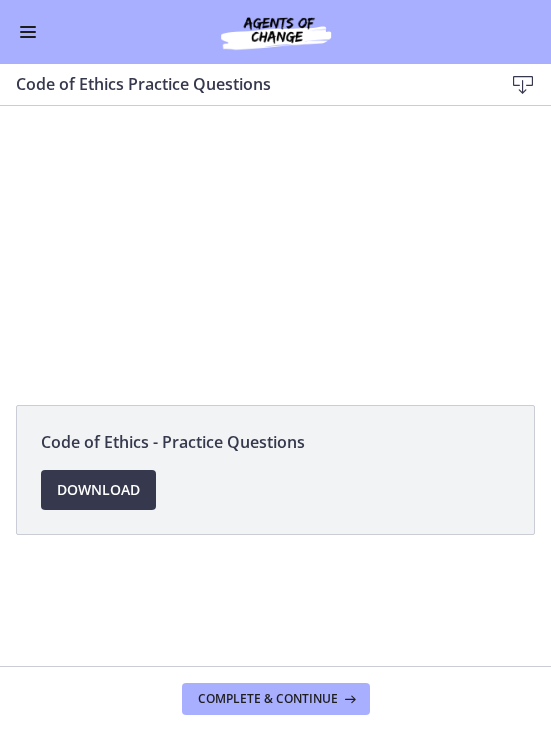 click on "15" 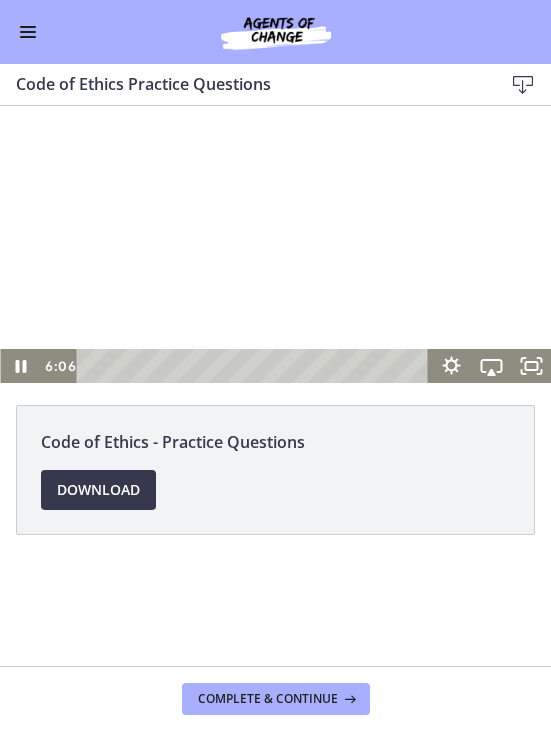 click at bounding box center (275, 244) 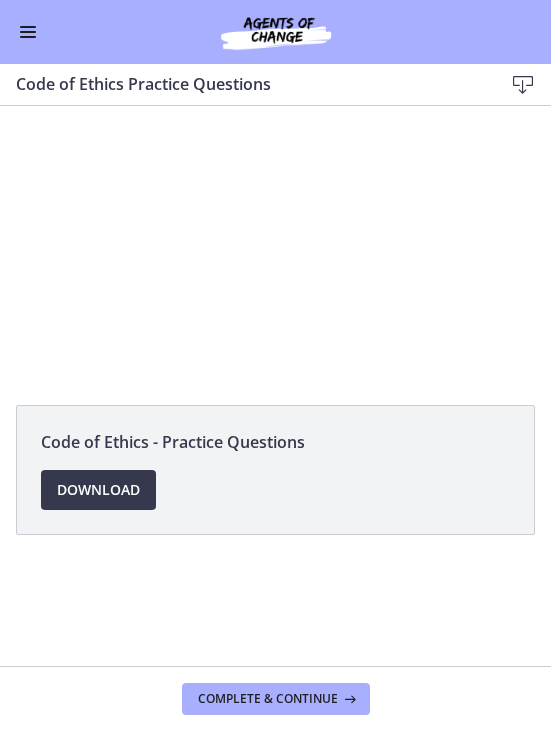 click at bounding box center (275, 244) 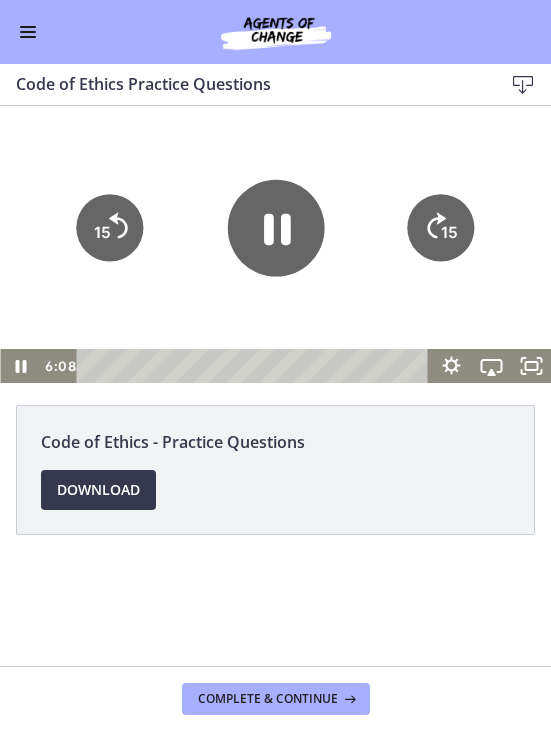 click on "15" 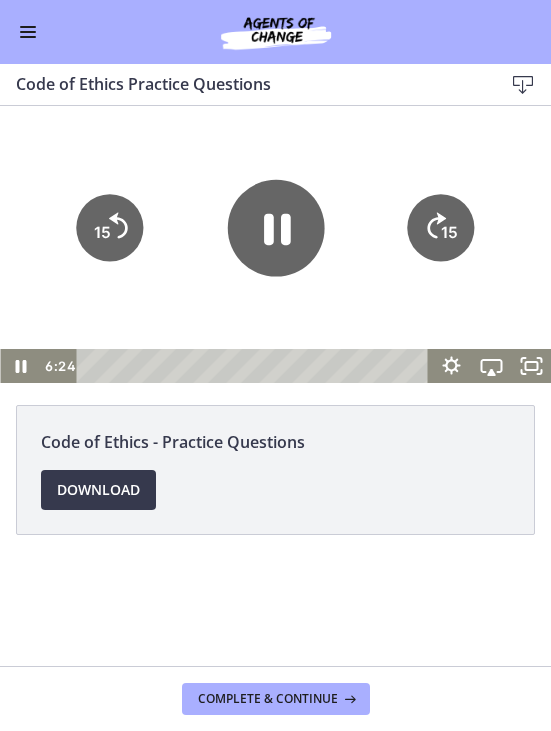 click on "15" 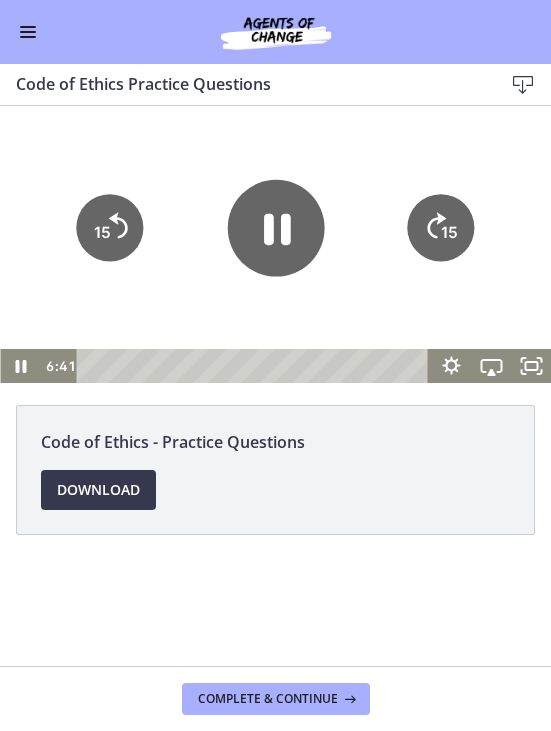 click on "15" 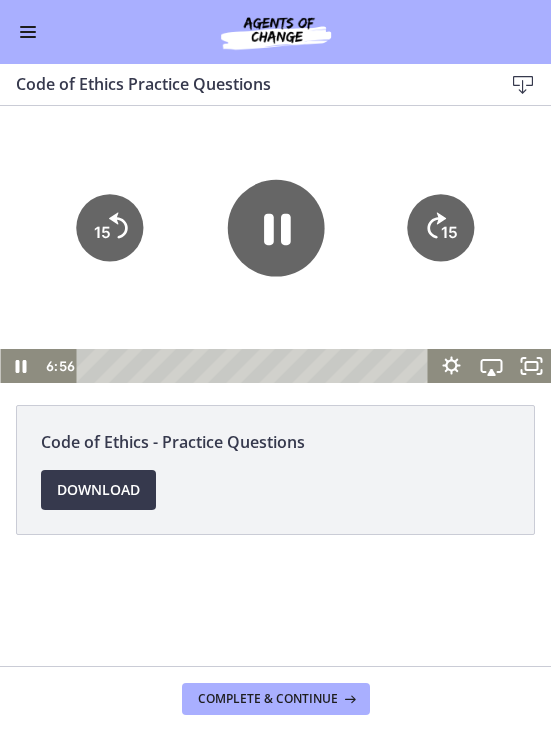 click on "15" 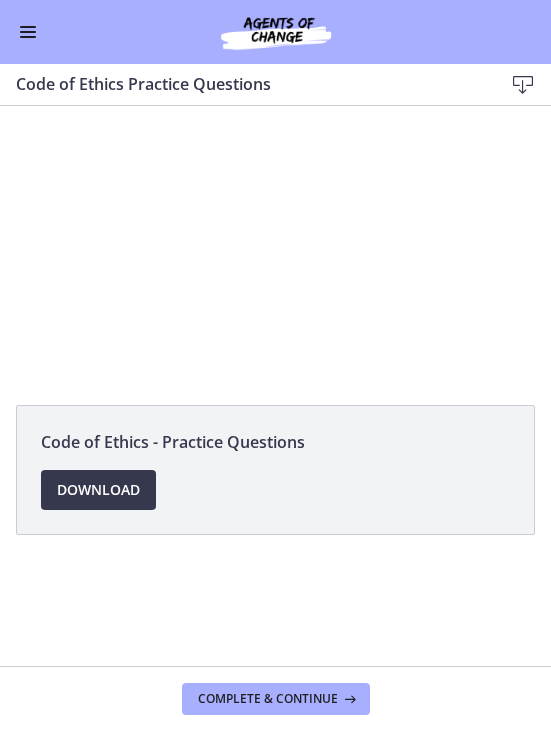 click at bounding box center (275, 244) 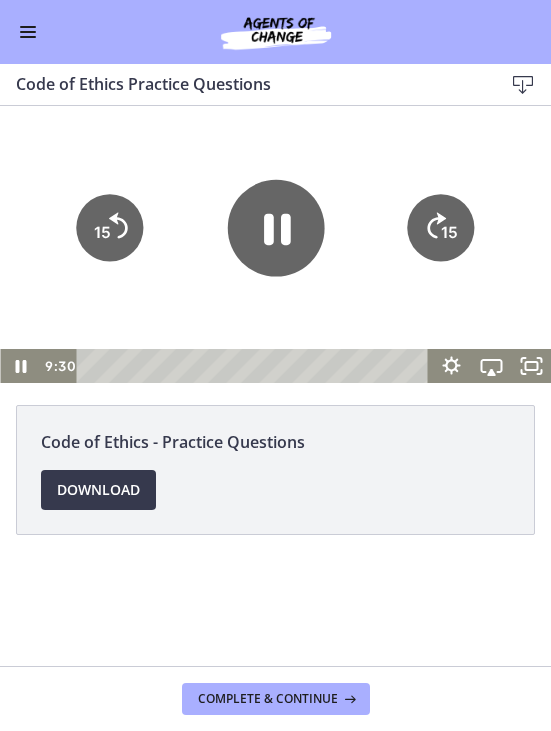 click on "15" 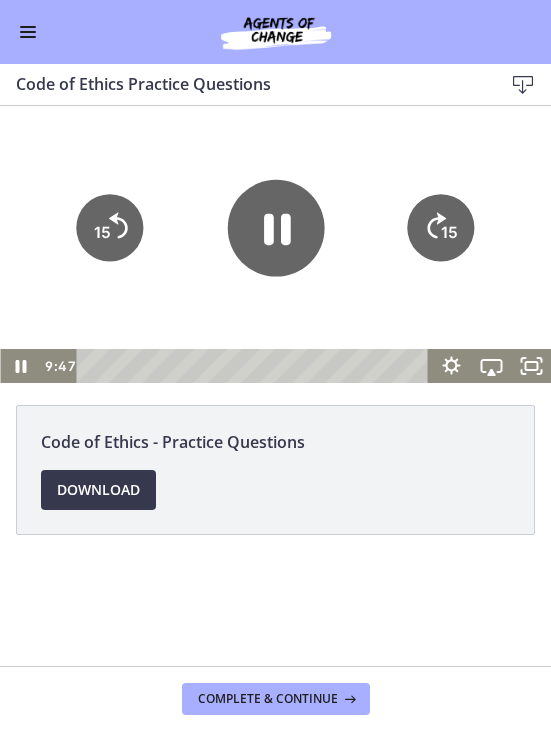 click on "15" 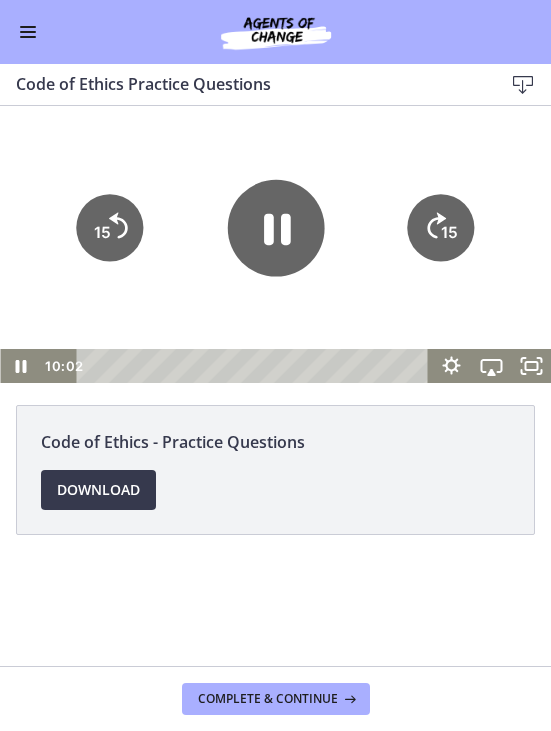 click on "15" 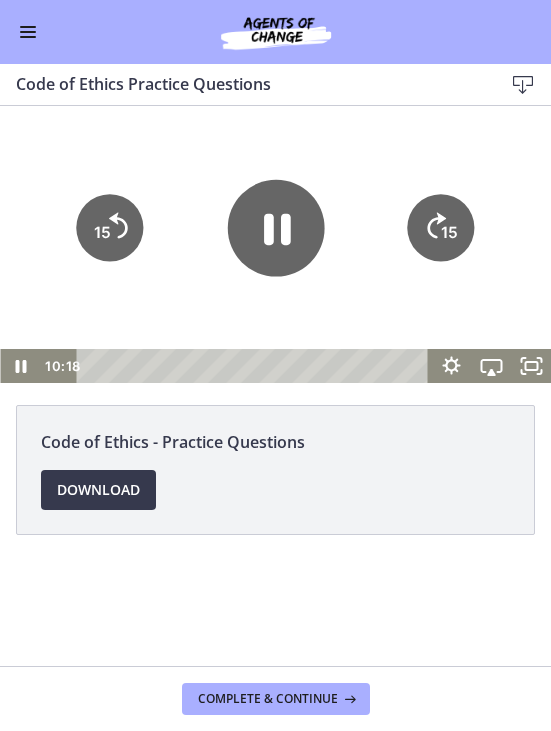 click on "15" 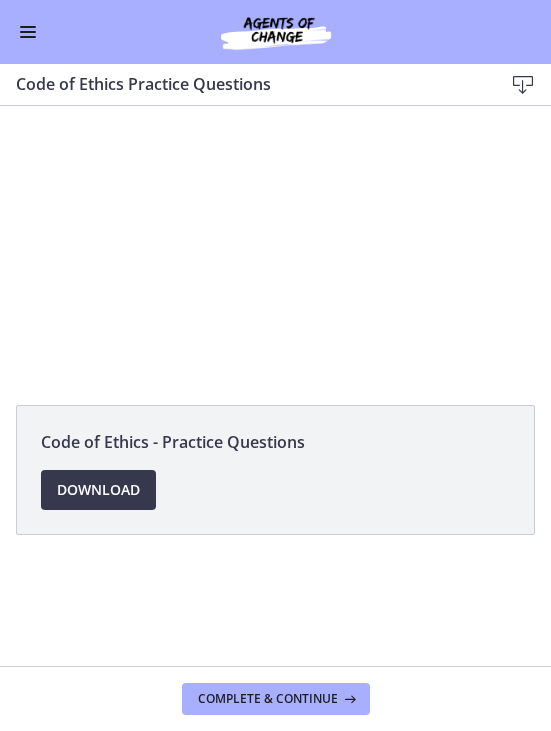 click at bounding box center [275, 244] 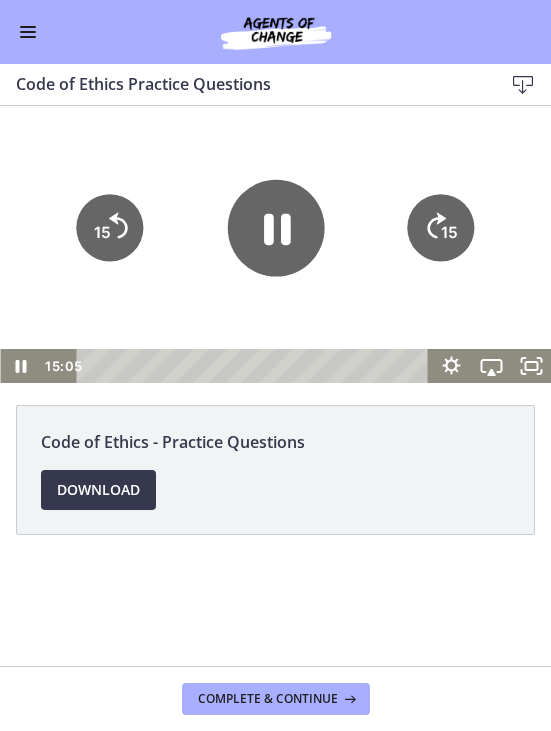 click on "Complete & continue" at bounding box center (268, 699) 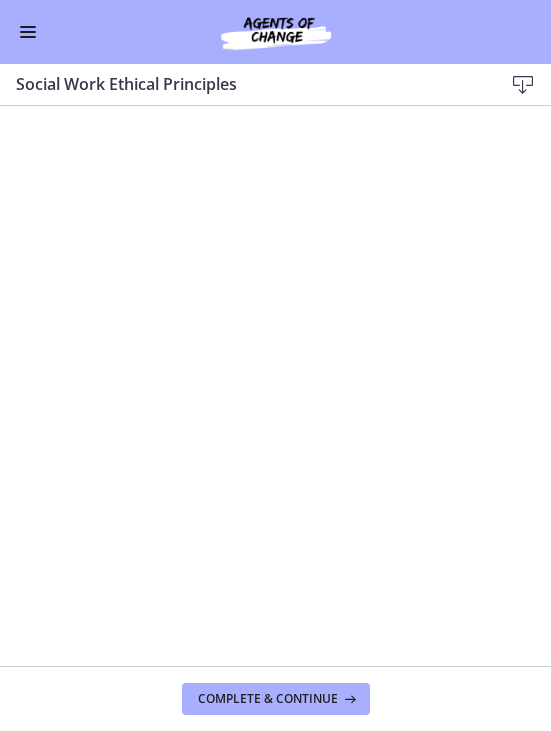 click on "Complete & continue" at bounding box center [275, 698] 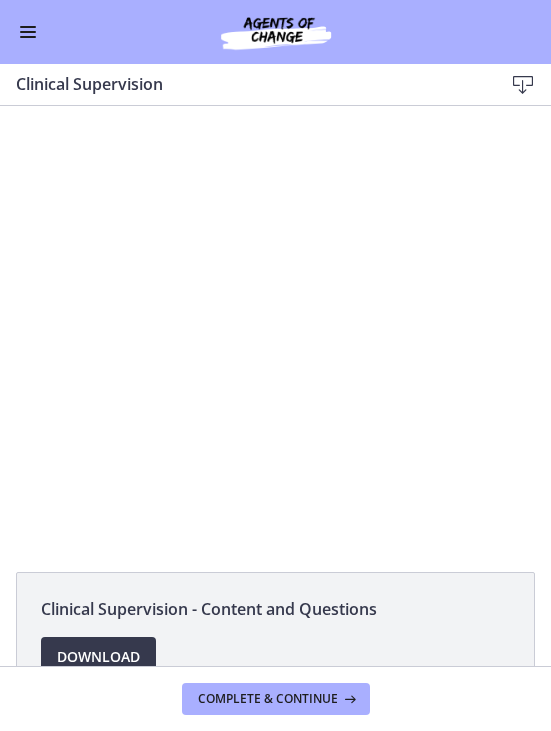 scroll, scrollTop: 0, scrollLeft: 0, axis: both 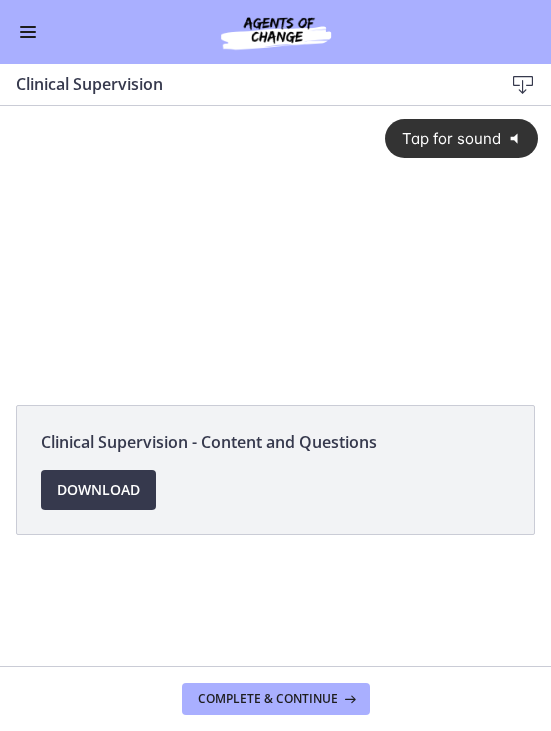 click on "Tap for sound
@keyframes VOLUME_SMALL_WAVE_FLASH {
0% { opacity: 0; }
33% { opacity: 1; }
66% { opacity: 1; }
100% { opacity: 0; }
}
@keyframes VOLUME_LARGE_WAVE_FLASH {
0% { opacity: 0; }
33% { opacity: 1; }
66% { opacity: 1; }
100% { opacity: 0; }
}
.volume__small-wave {
animation: VOLUME_SMALL_WAVE_FLASH 2s infinite;
opacity: 0;
}
.volume__large-wave {
animation: VOLUME_LARGE_WAVE_FLASH 2s infinite .3s;
opacity: 0;
}" at bounding box center (275, 227) 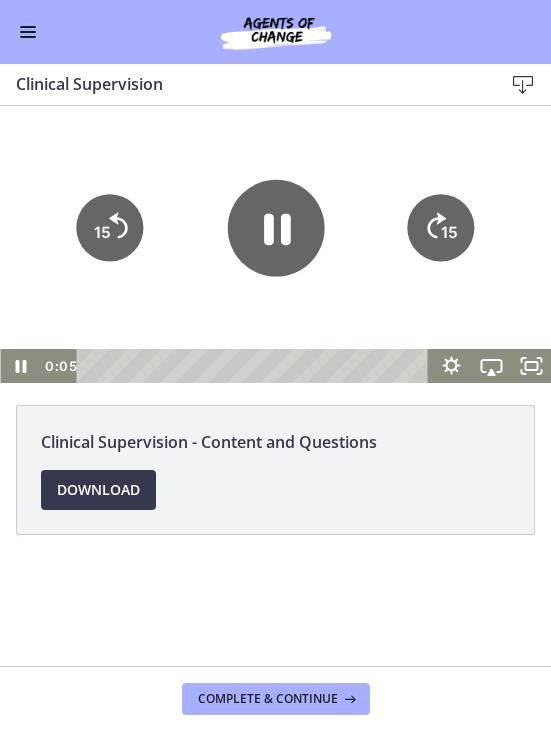click on "Download
Opens in a new window" at bounding box center [98, 490] 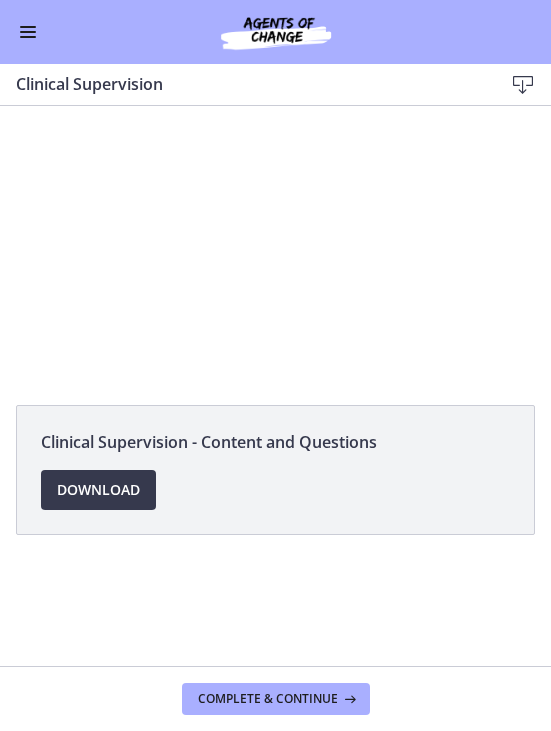click at bounding box center (275, 244) 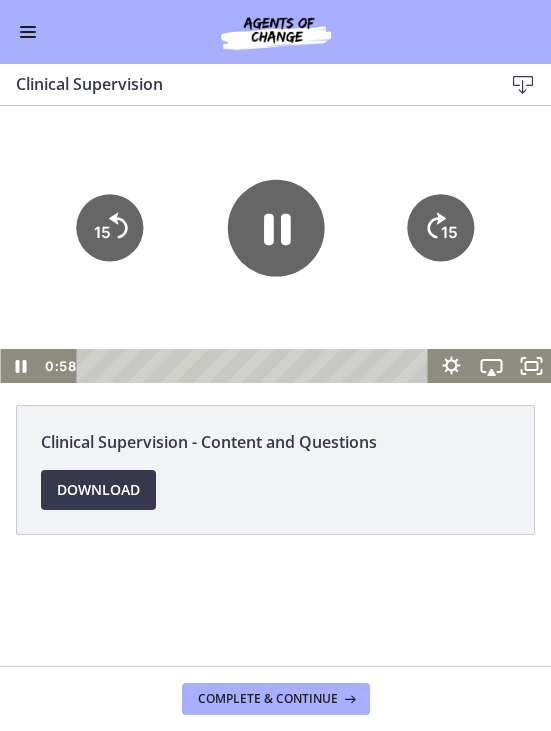 click 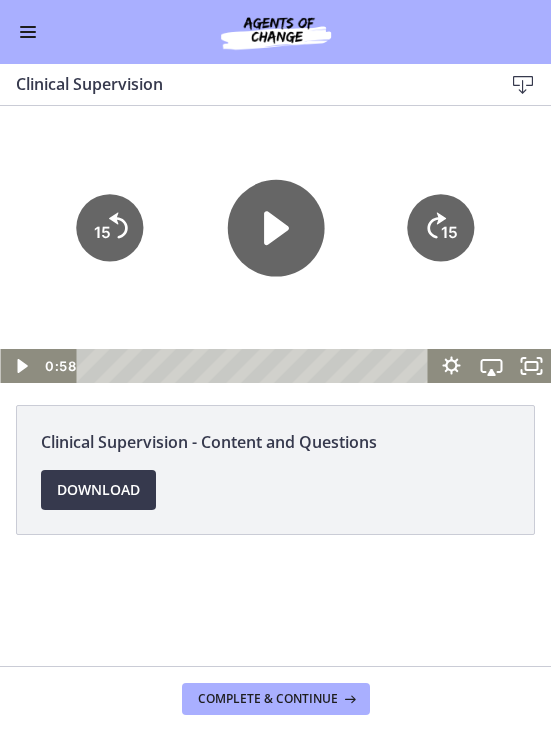 click on "Complete & continue" at bounding box center (268, 699) 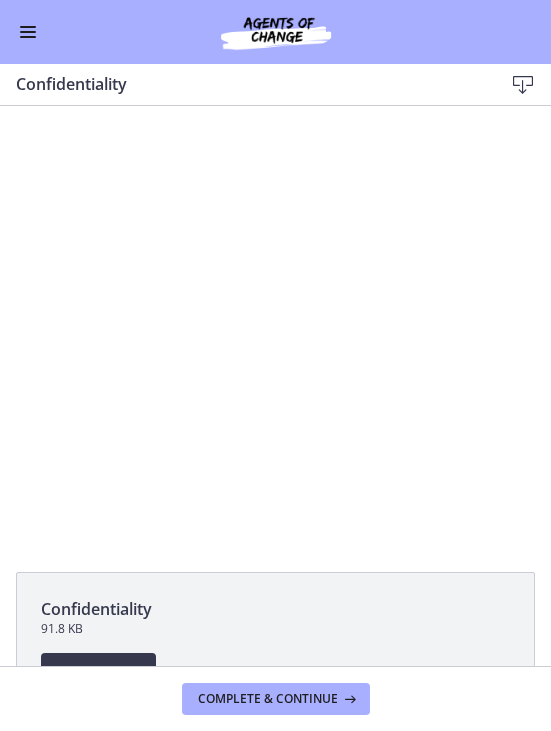 scroll, scrollTop: 0, scrollLeft: 0, axis: both 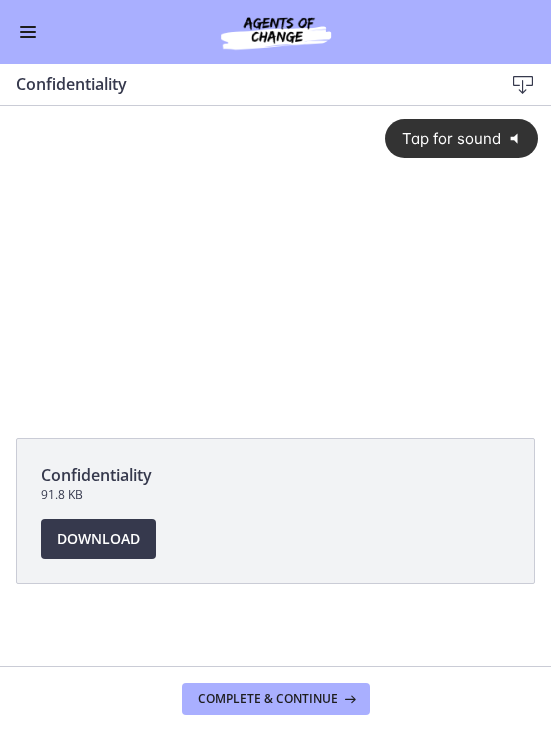 click on "Tap for sound
@keyframes VOLUME_SMALL_WAVE_FLASH {
0% { opacity: 0; }
33% { opacity: 1; }
66% { opacity: 1; }
100% { opacity: 0; }
}
@keyframes VOLUME_LARGE_WAVE_FLASH {
0% { opacity: 0; }
33% { opacity: 1; }
66% { opacity: 1; }
100% { opacity: 0; }
}
.volume__small-wave {
animation: VOLUME_SMALL_WAVE_FLASH 2s infinite;
opacity: 0;
}
.volume__large-wave {
animation: VOLUME_LARGE_WAVE_FLASH 2s infinite .3s;
opacity: 0;
}" at bounding box center [275, 244] 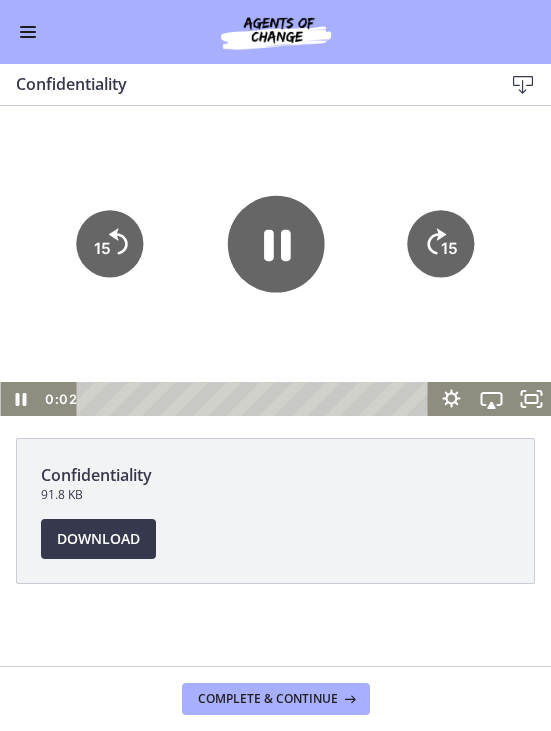 click on "Download
Opens in a new window" at bounding box center [98, 539] 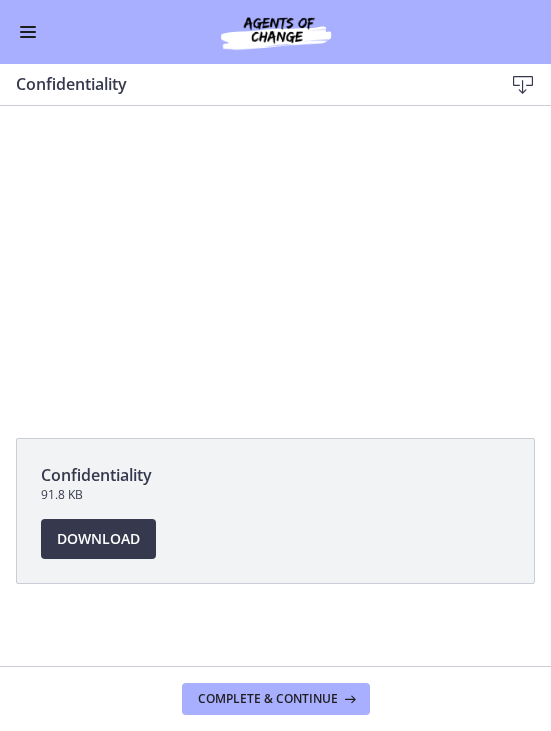 click at bounding box center (275, 261) 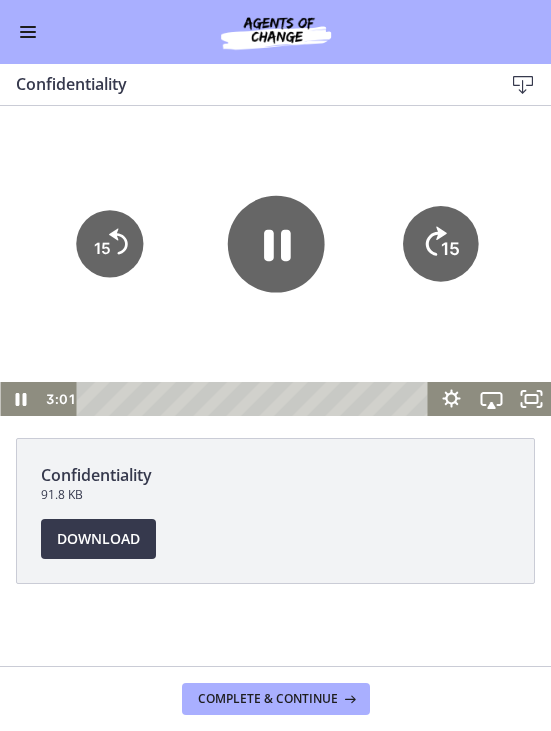 click on "15" 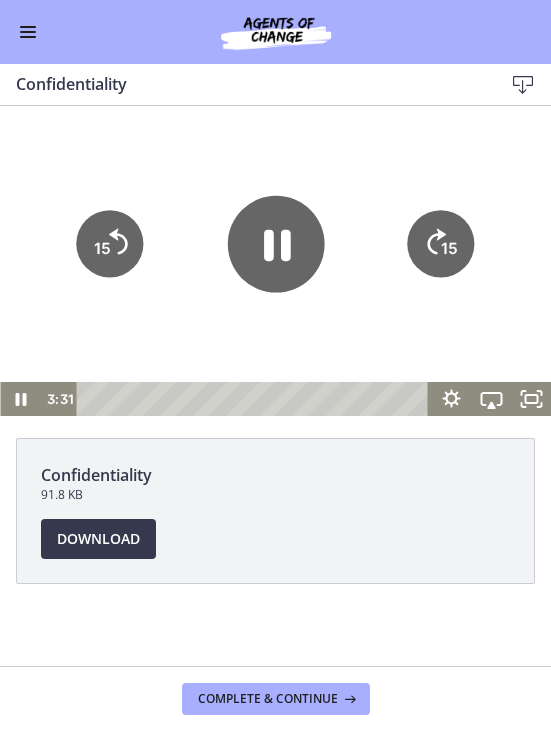 click on "15" 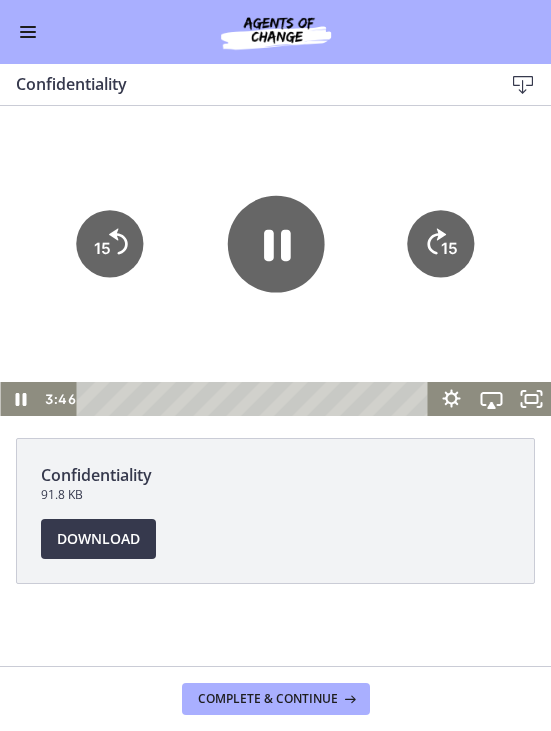click on "15" 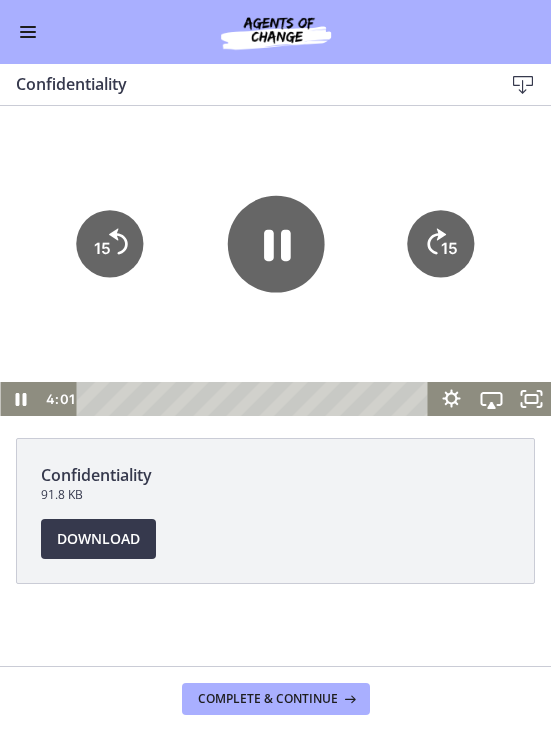 click on "15" 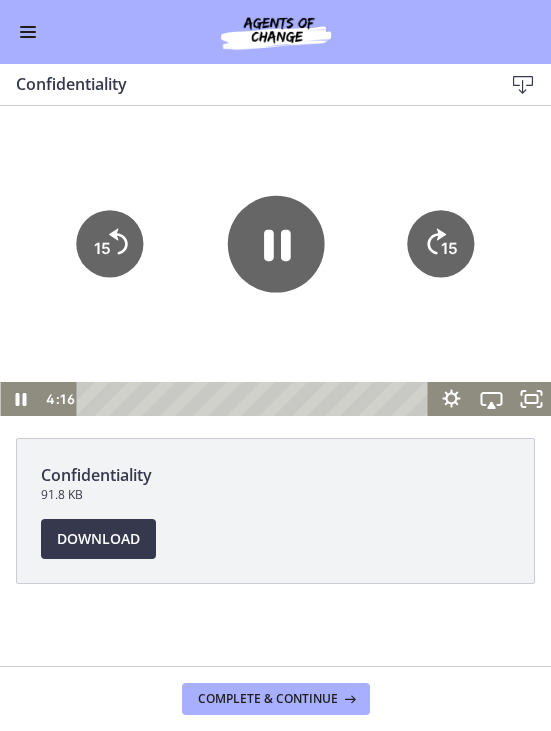 click on "15" 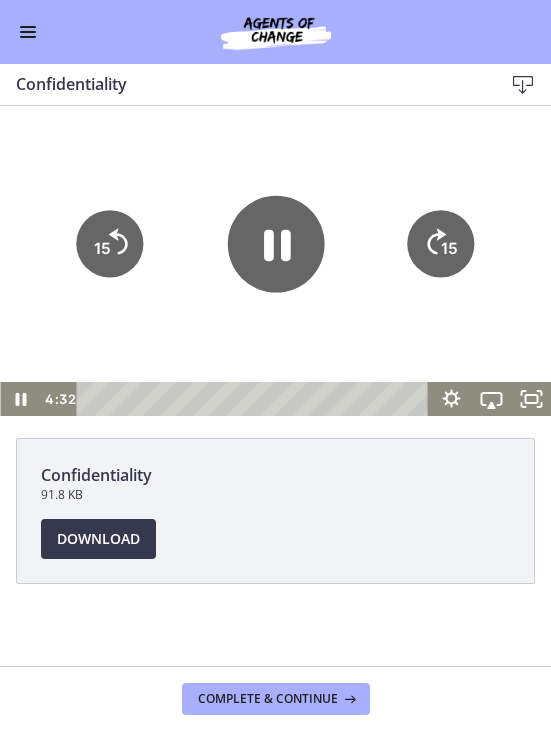 click on "15" 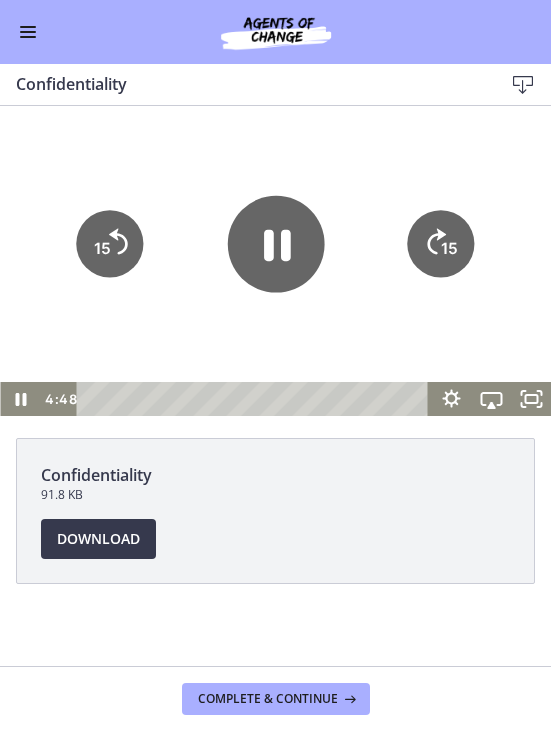 click on "15" 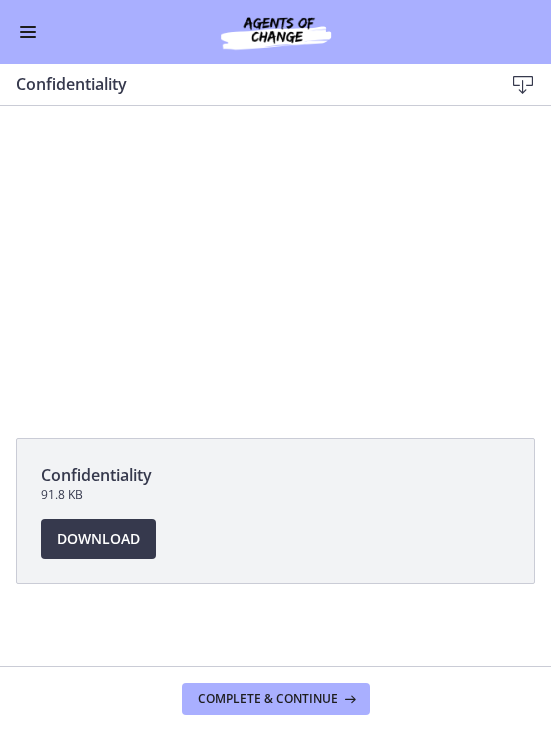 click at bounding box center (275, 261) 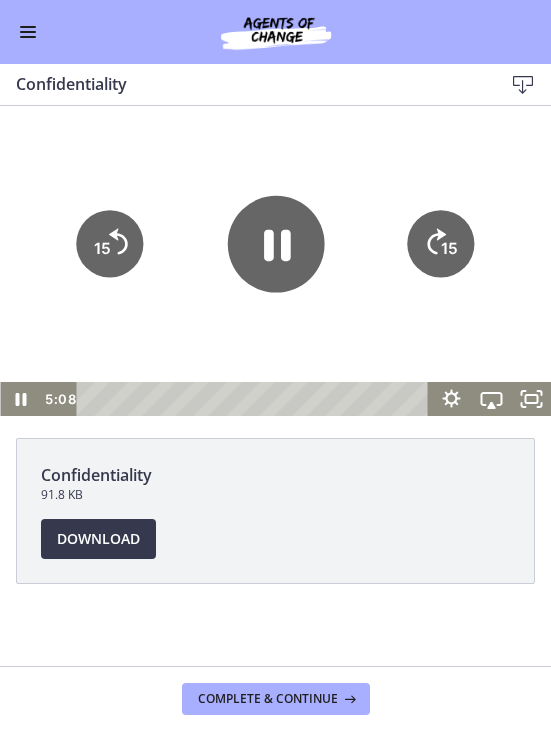click at bounding box center (275, 261) 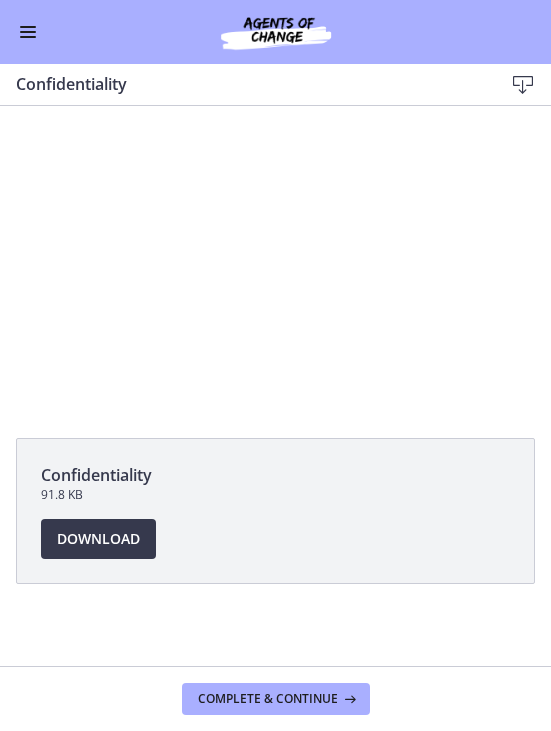 click at bounding box center [275, 261] 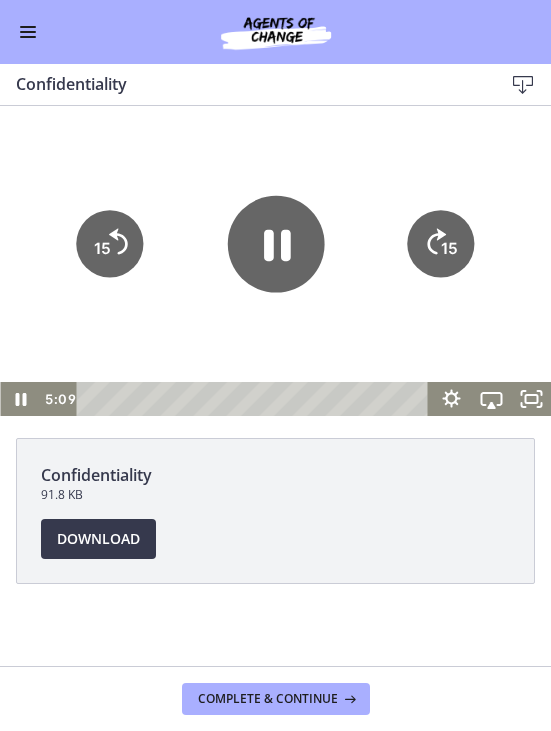 click on "15" 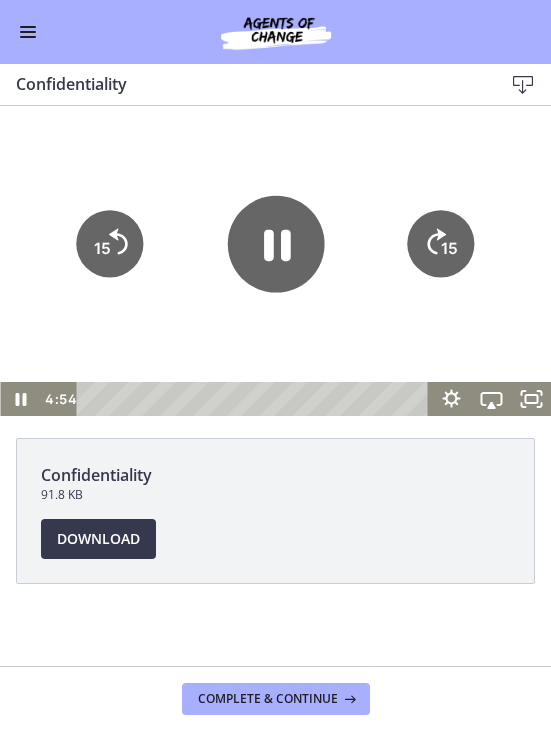 click on "15" 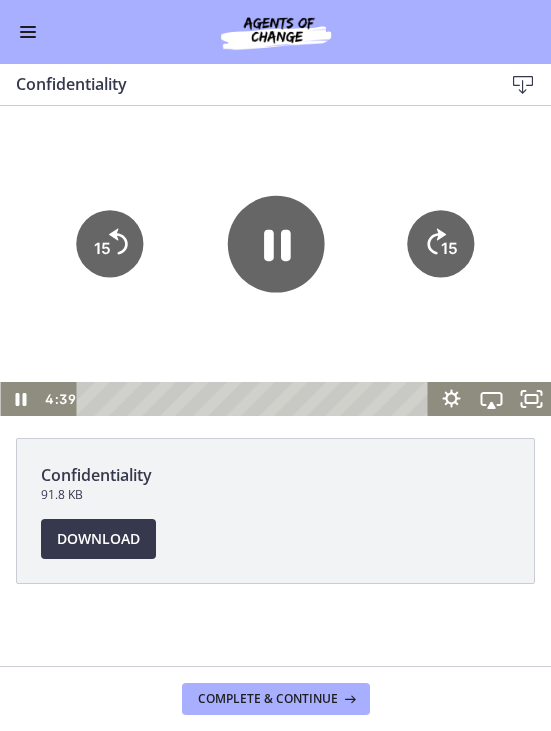 click on "15" 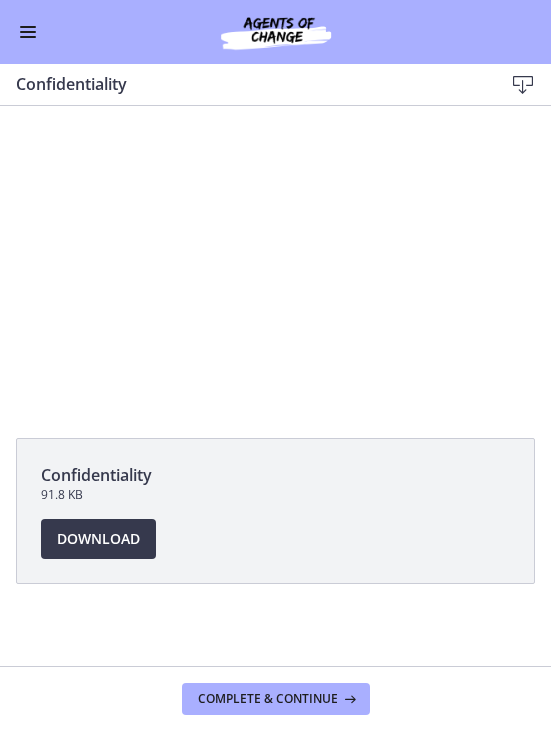 click at bounding box center [275, 261] 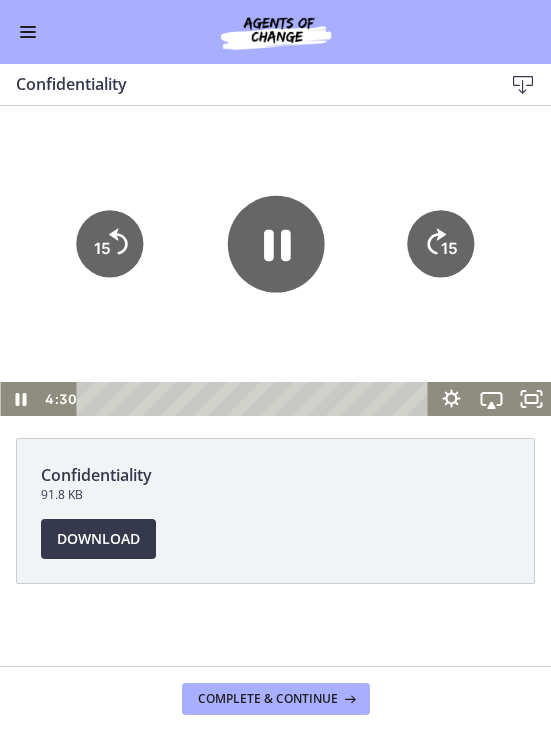 click at bounding box center [275, 261] 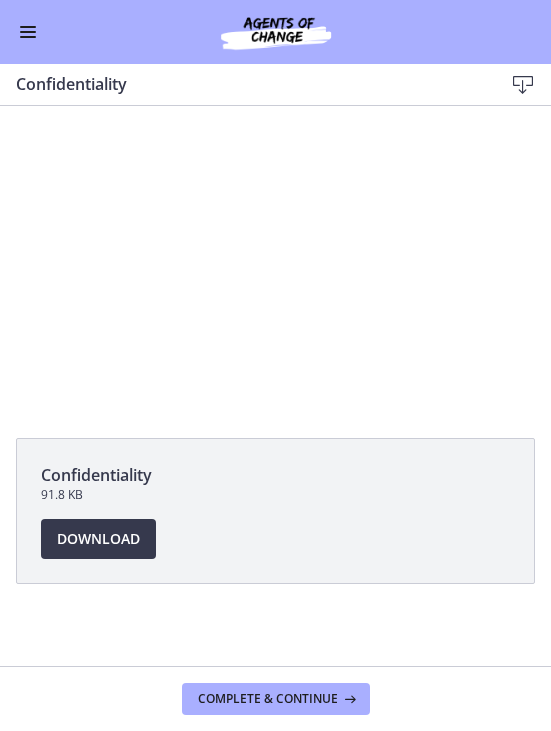 click at bounding box center [275, 261] 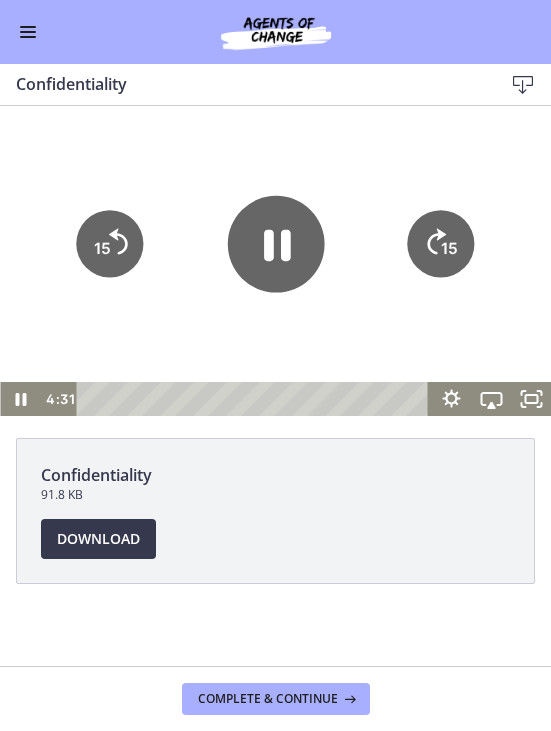 click on "15" 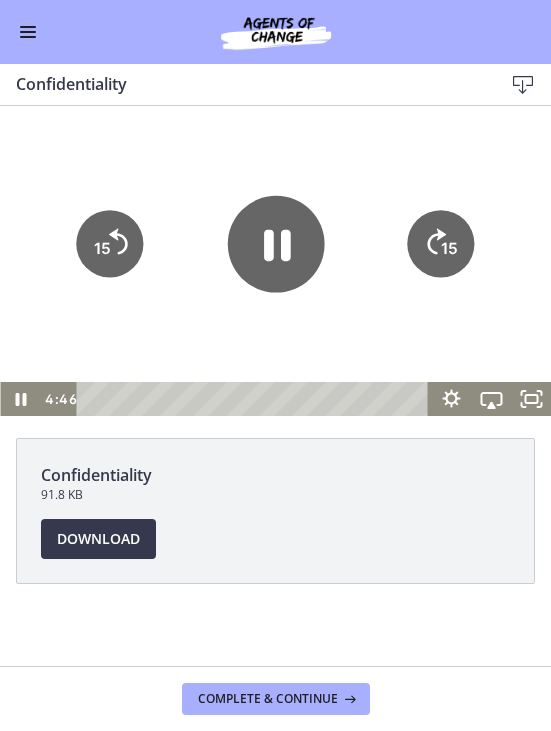 click on "15" 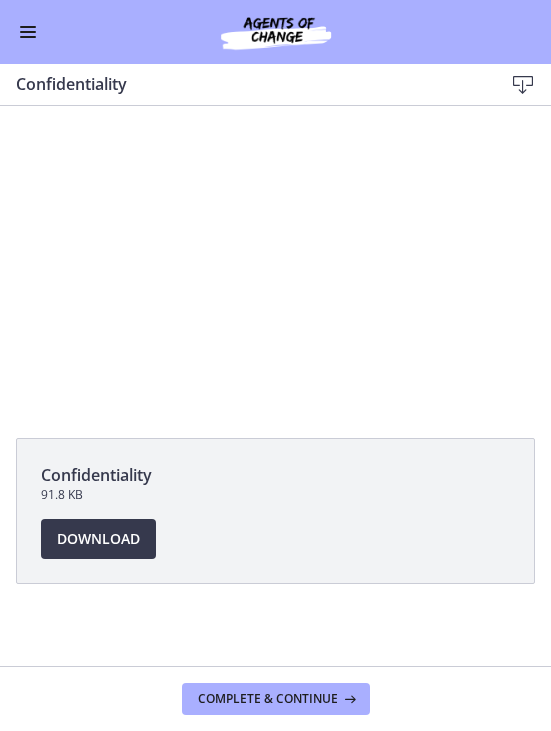 click at bounding box center [275, 261] 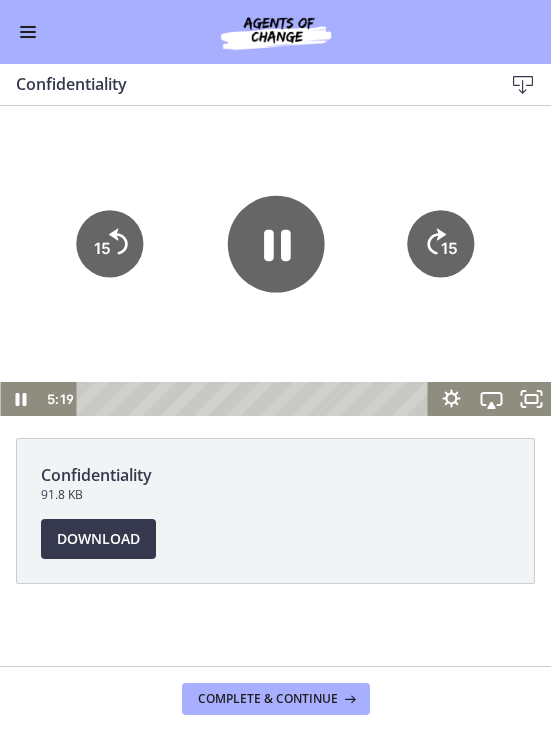 click 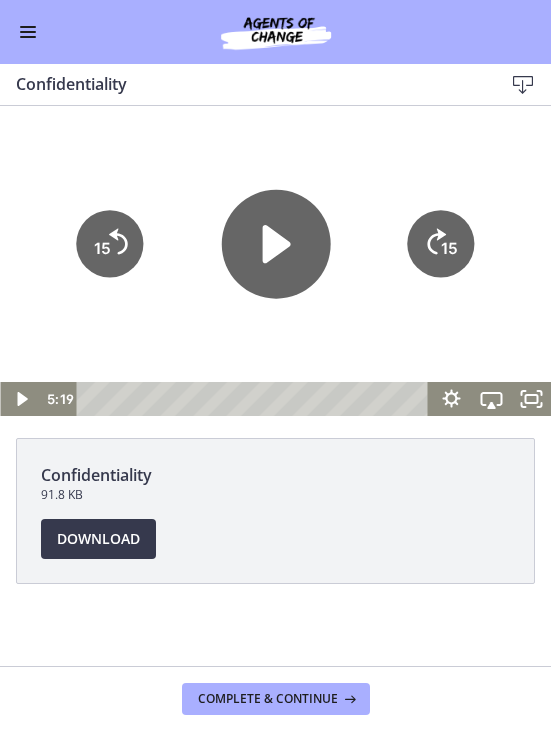 click 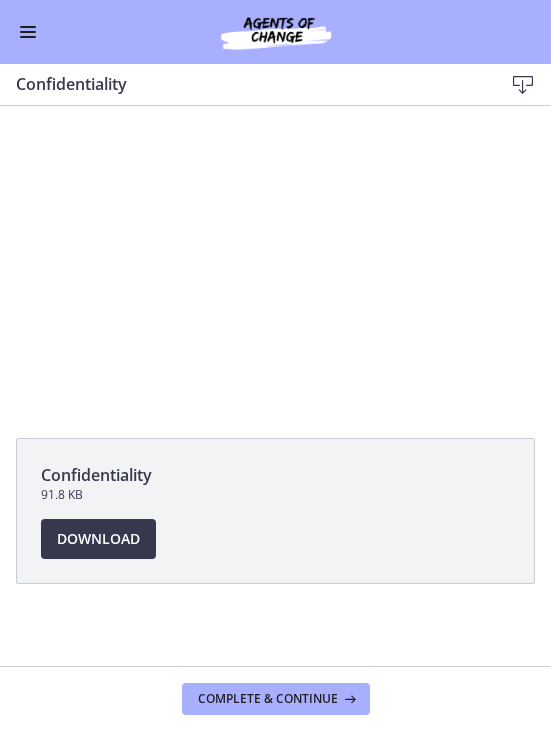 click at bounding box center [275, 261] 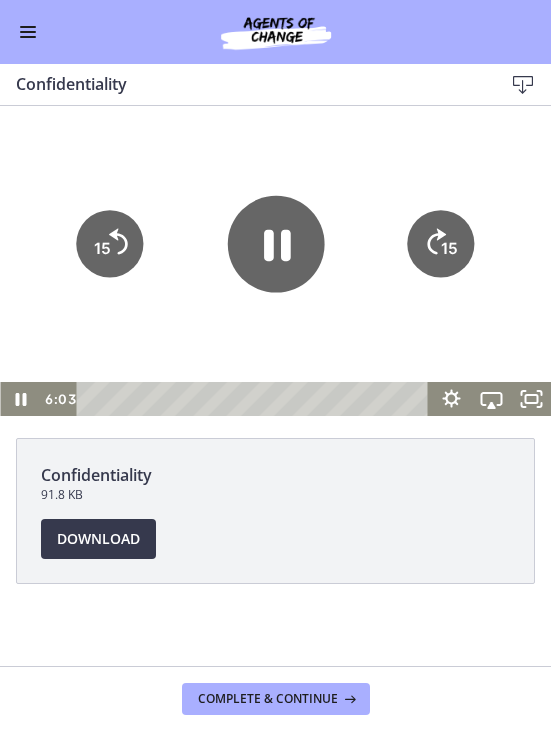 click 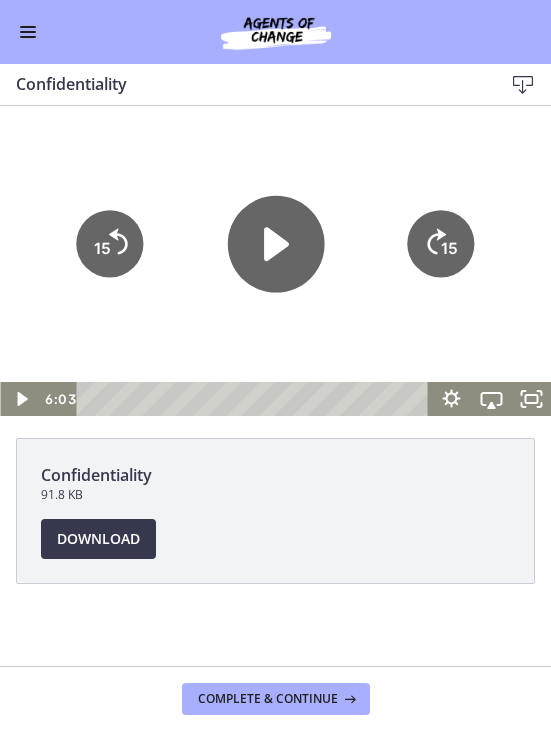 click 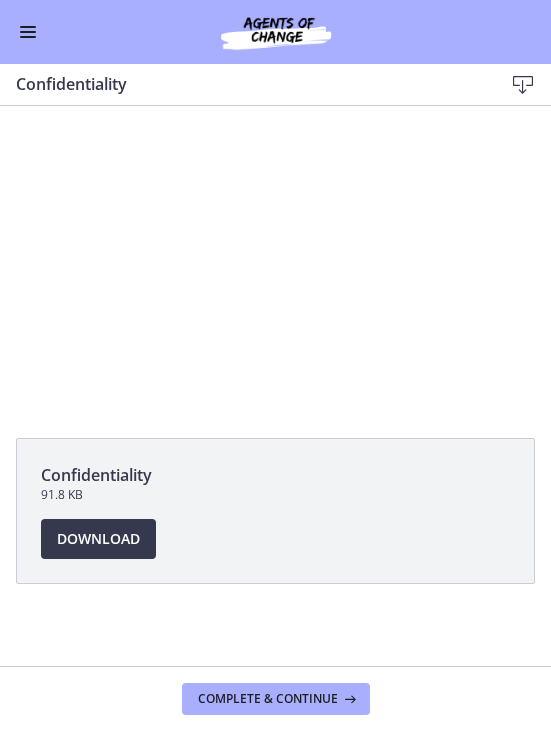 click at bounding box center (275, 261) 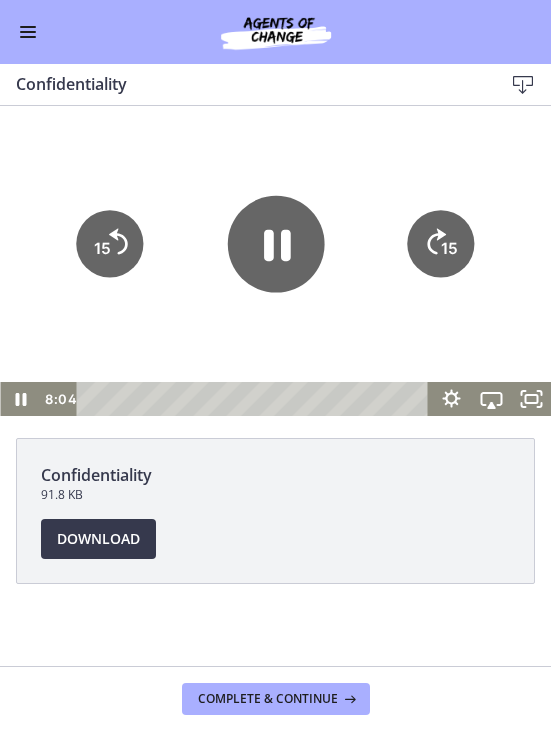 click on "15" 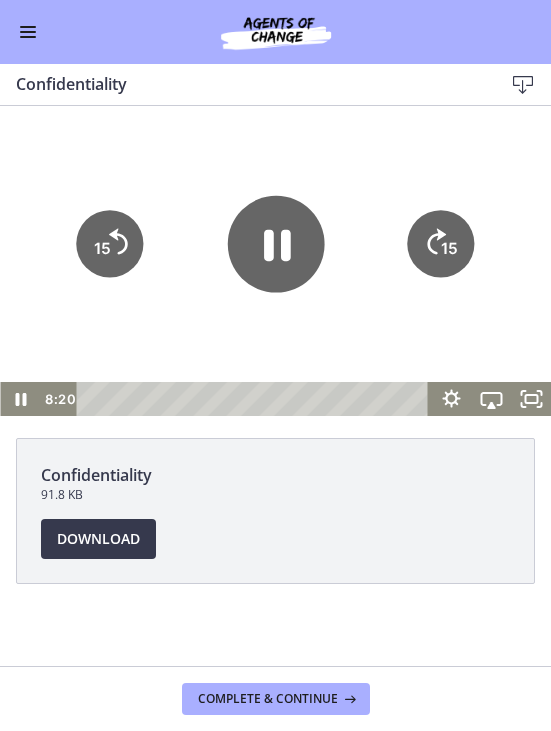 click on "15" 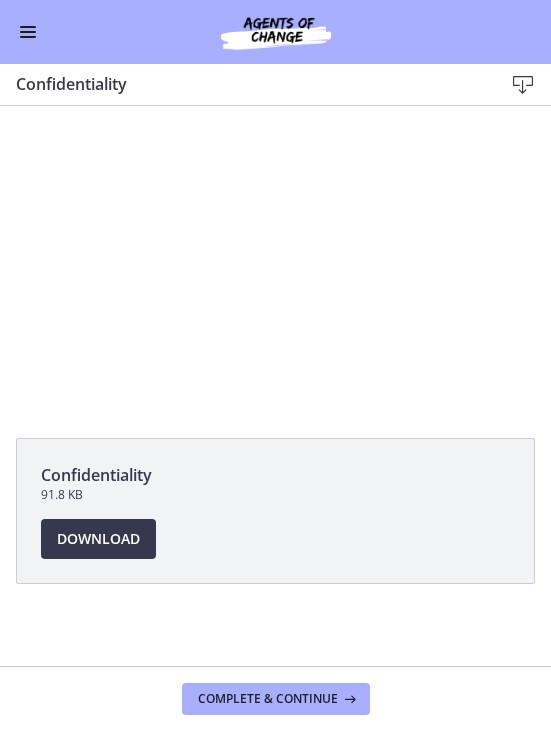 click at bounding box center [275, 261] 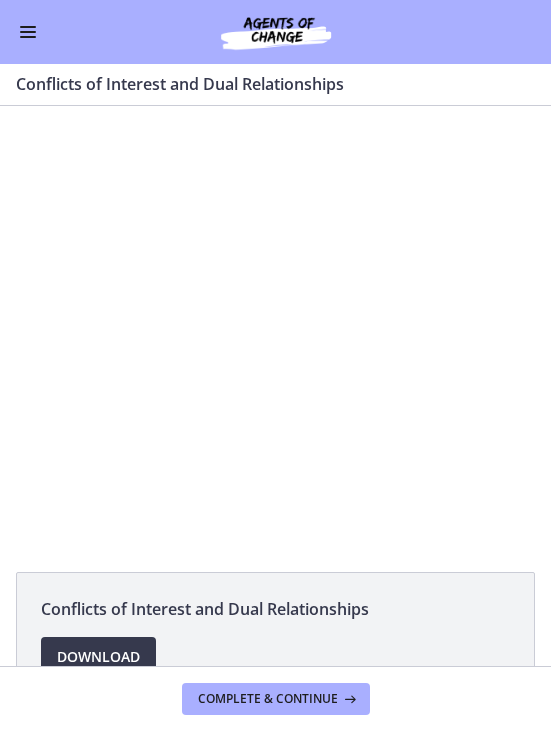 scroll, scrollTop: 0, scrollLeft: 0, axis: both 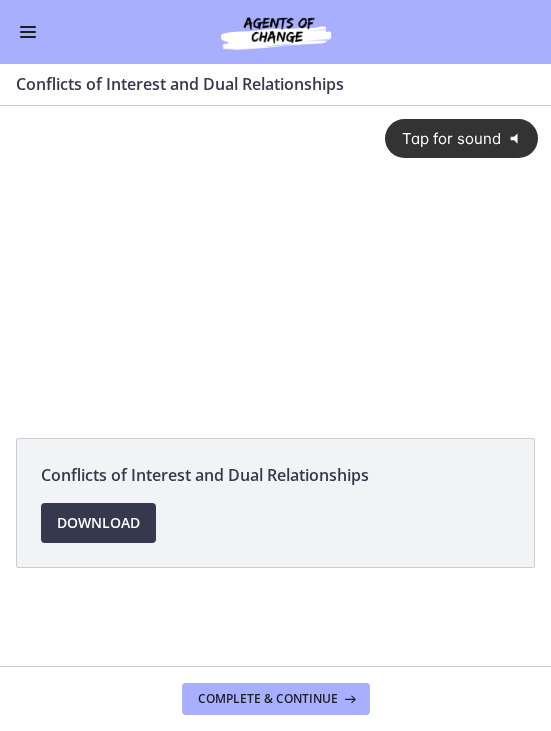 click on "Download
Opens in a new window" at bounding box center (98, 523) 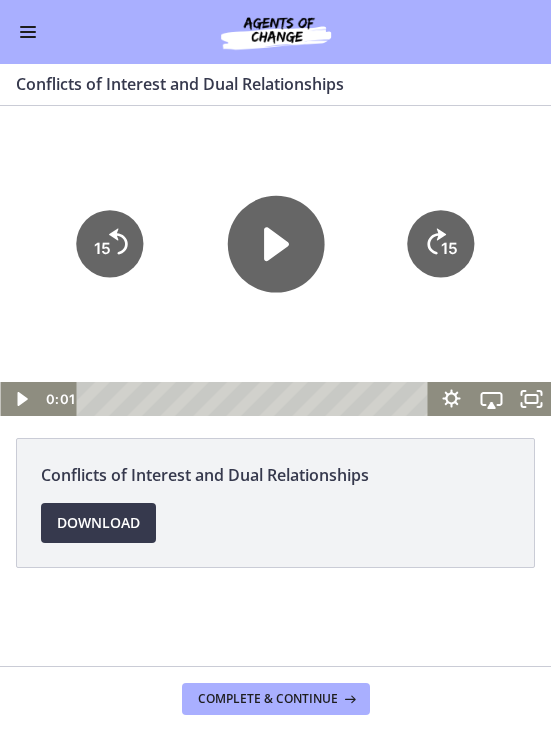click 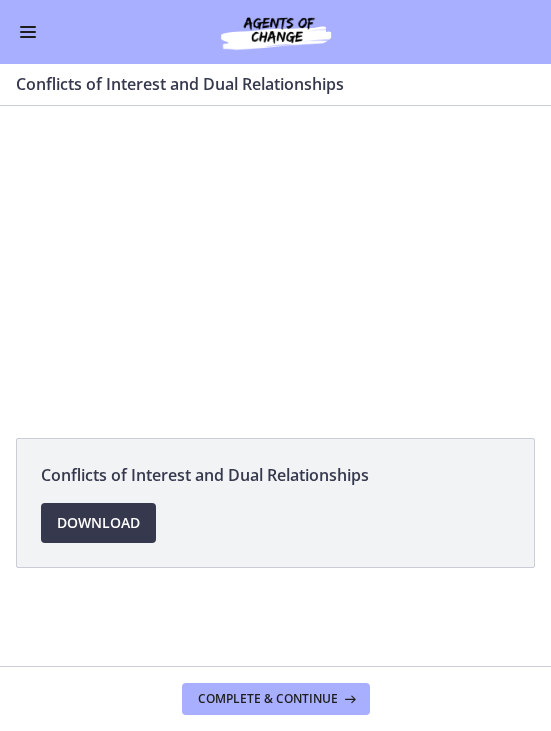 click at bounding box center (275, 261) 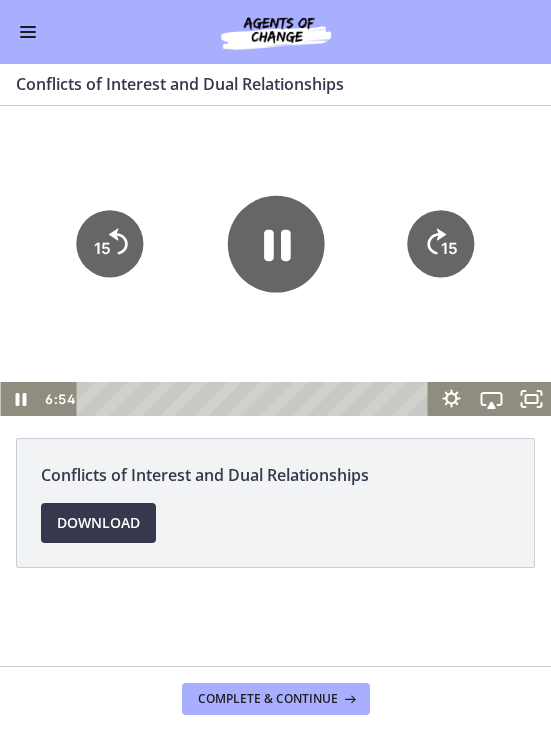 click on "15" 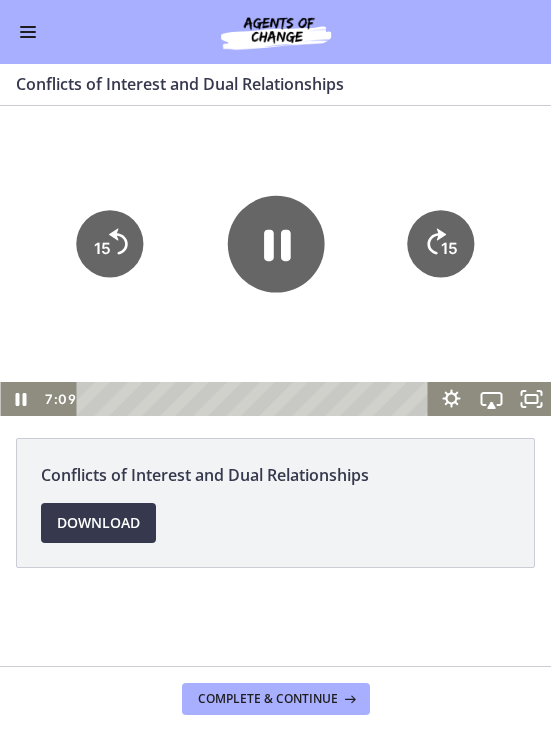 click on "15" 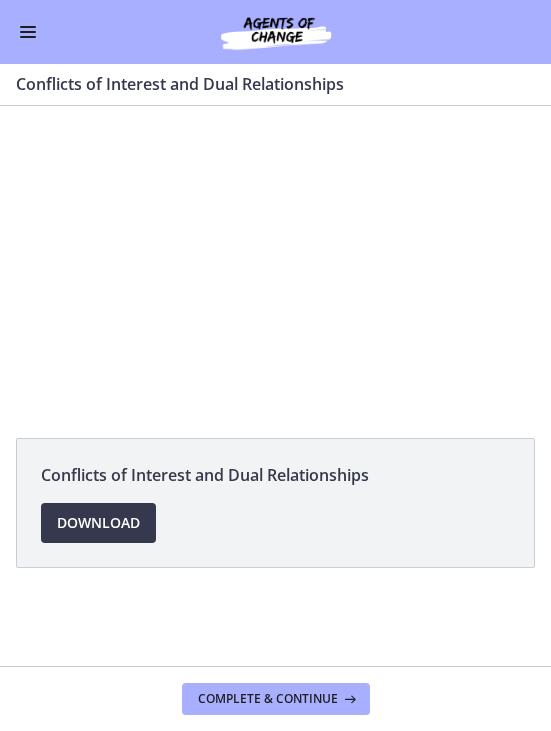 click at bounding box center [275, 261] 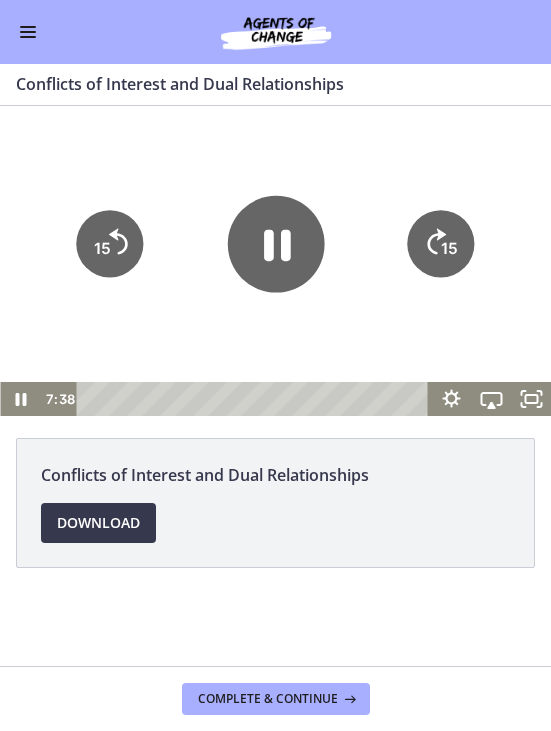 click on "15" 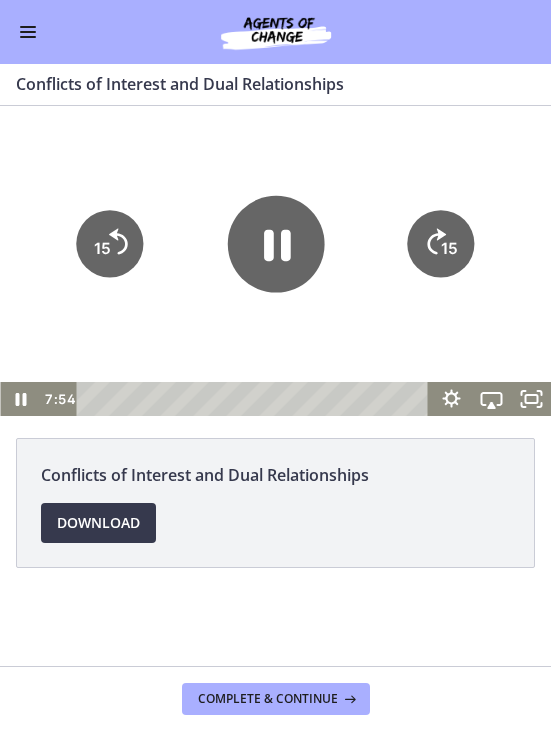 click on "15" 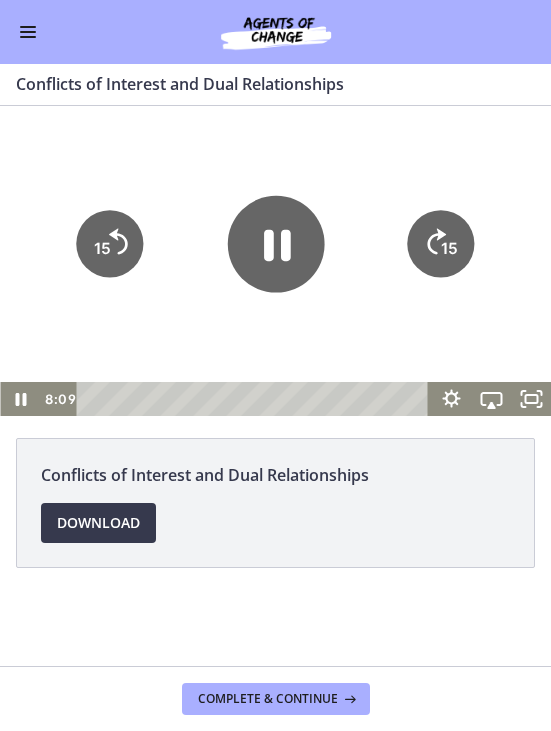 click on "15" 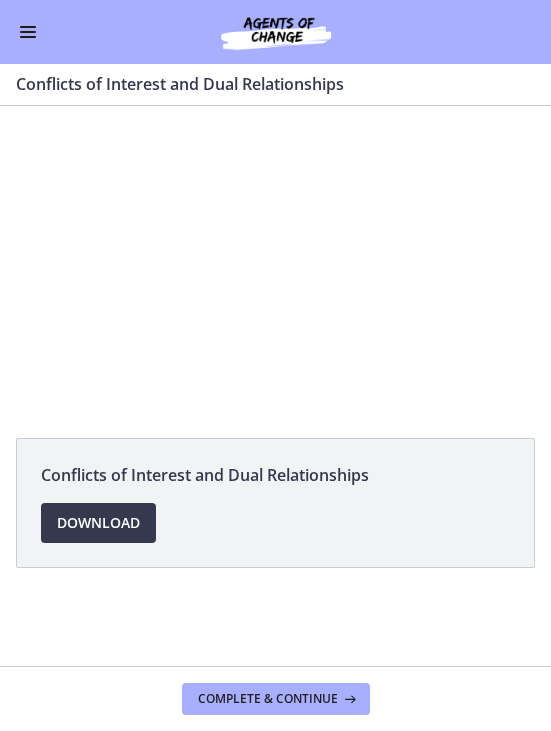 click at bounding box center [275, 261] 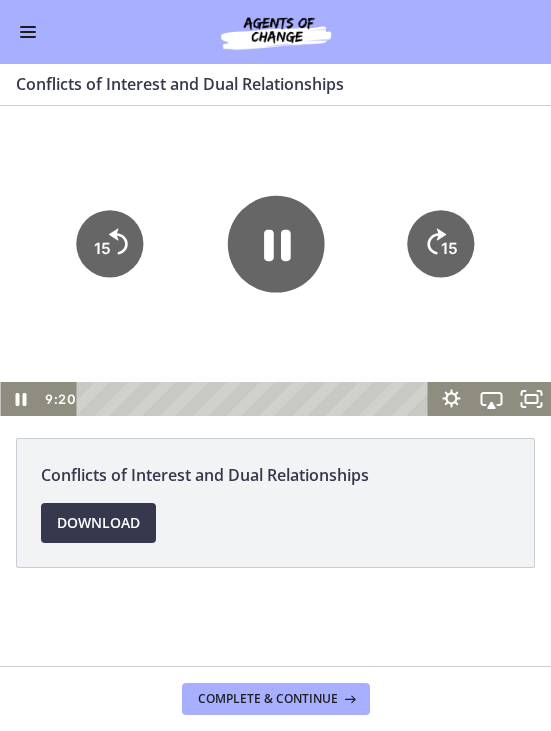click on "15" 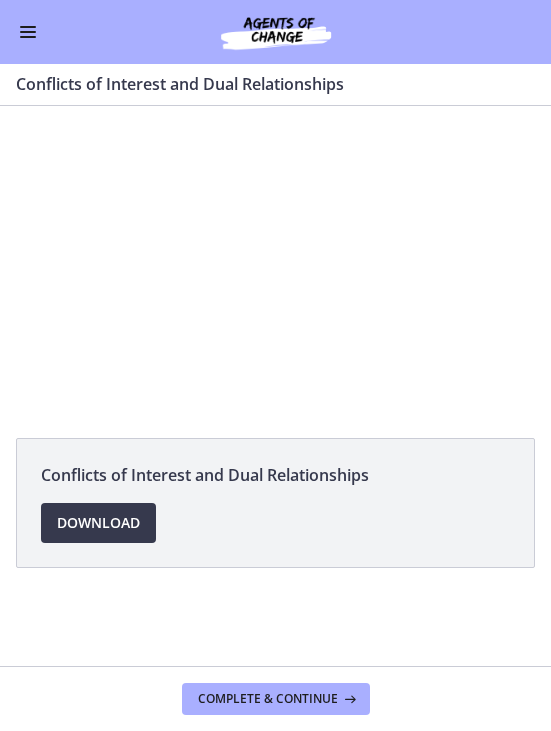 click at bounding box center (275, 261) 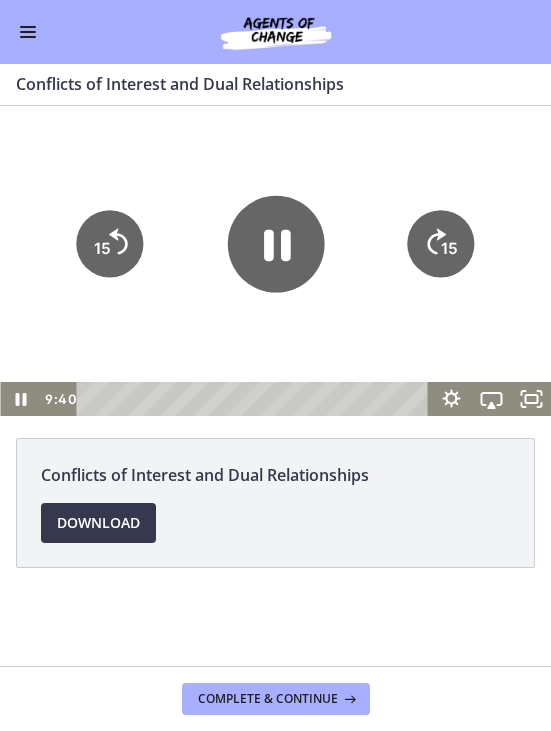 click on "15" 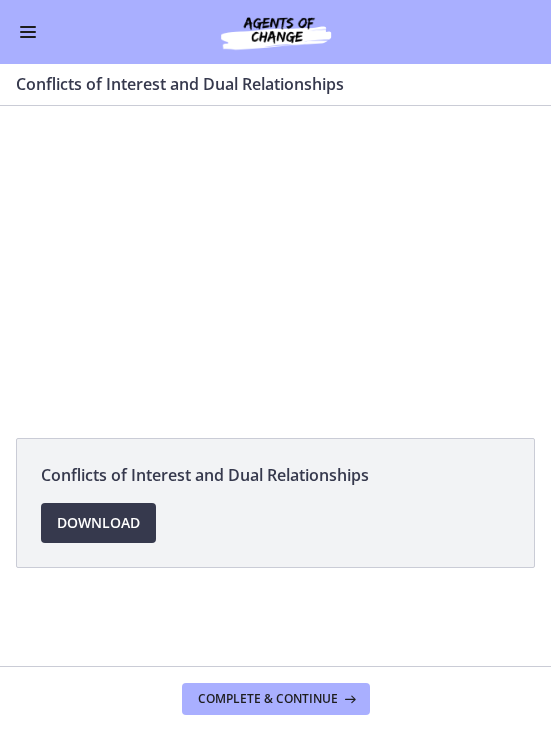 click at bounding box center [275, 261] 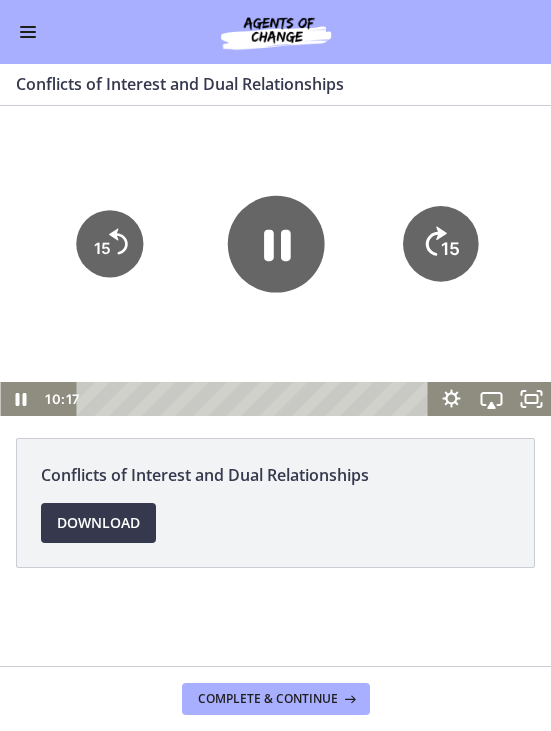click on "15" 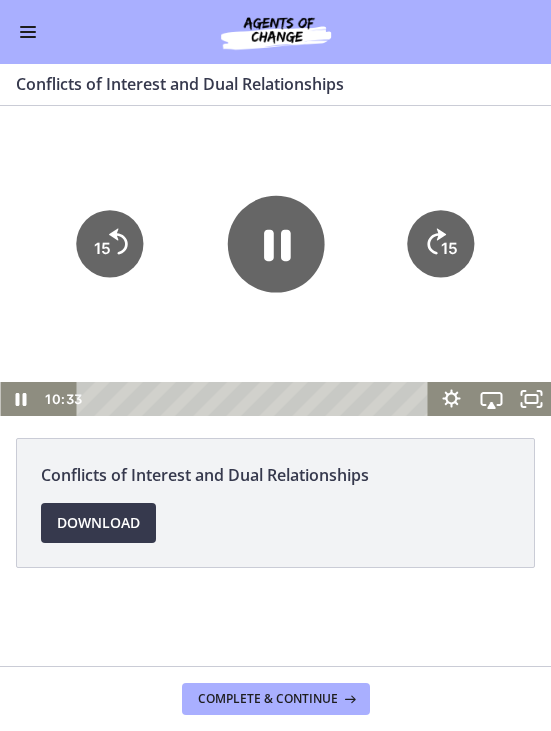 click on "15" 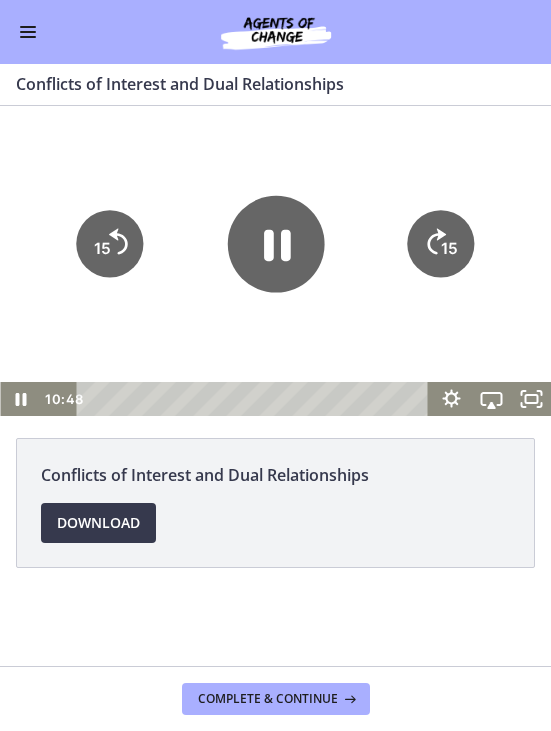 click on "15" 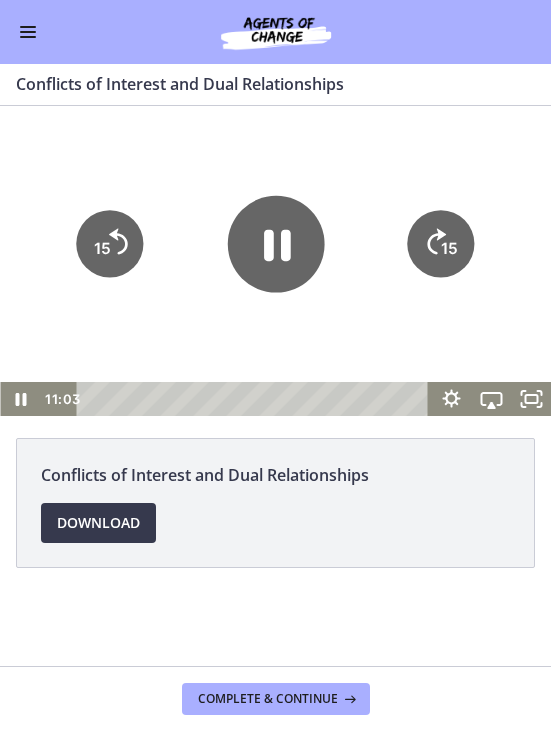click on "15" 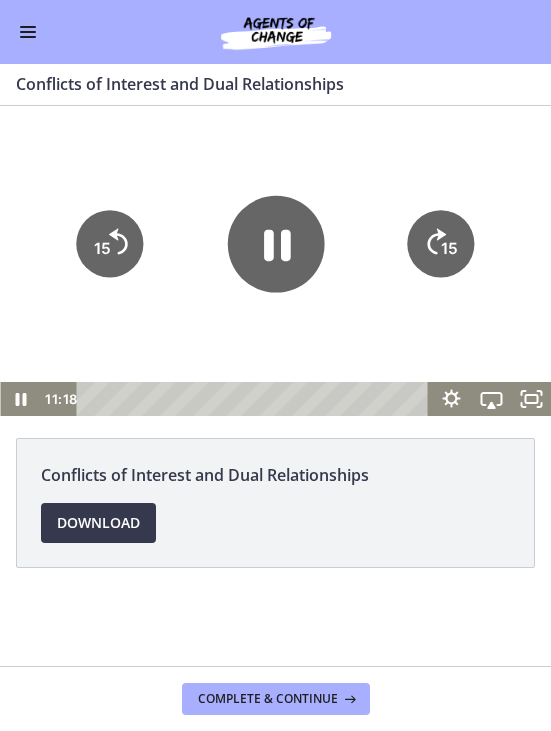click 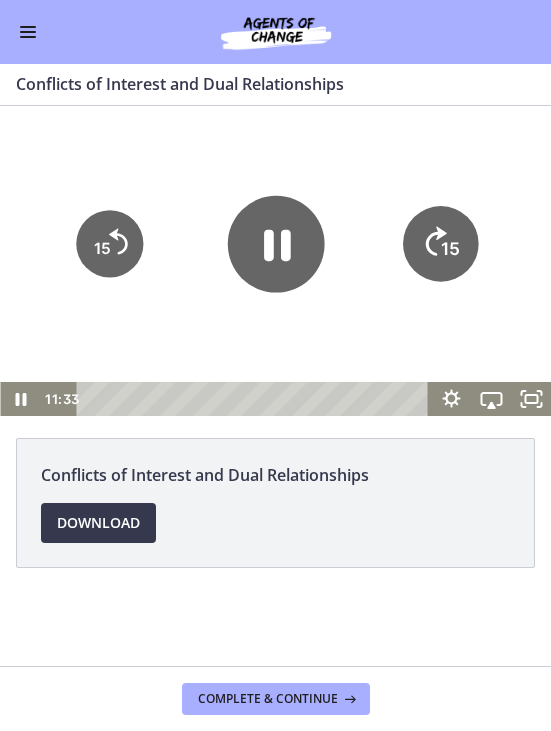 click on "15" 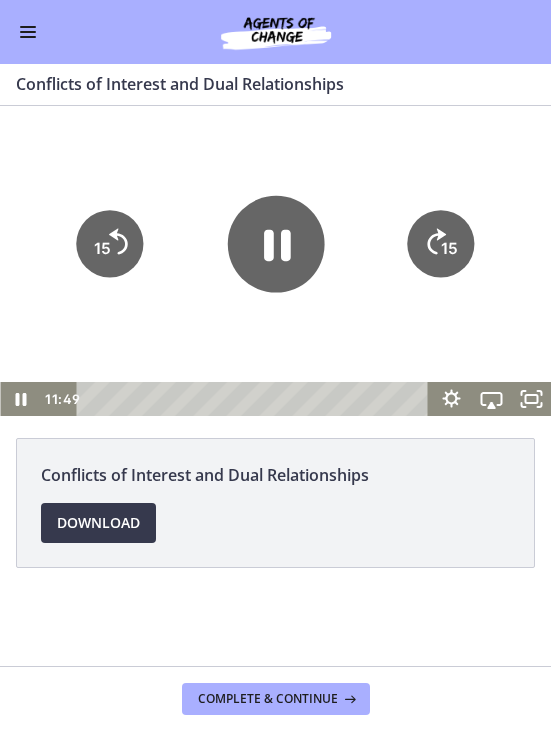 click on "15" 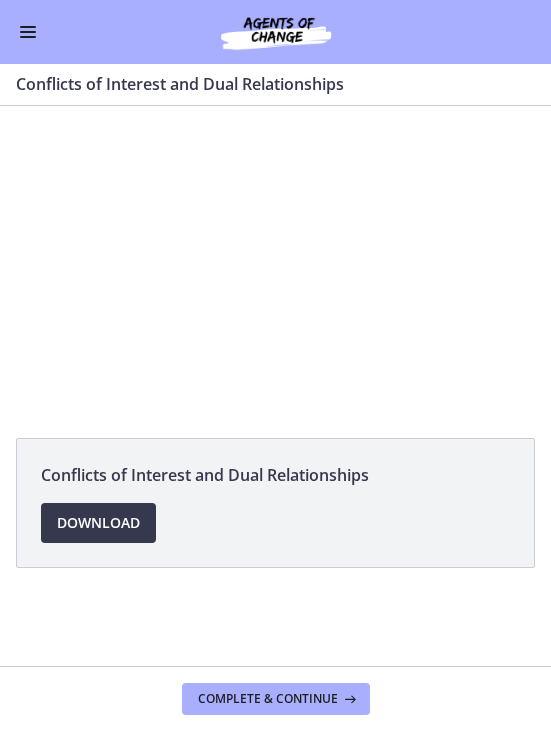 click at bounding box center (275, 261) 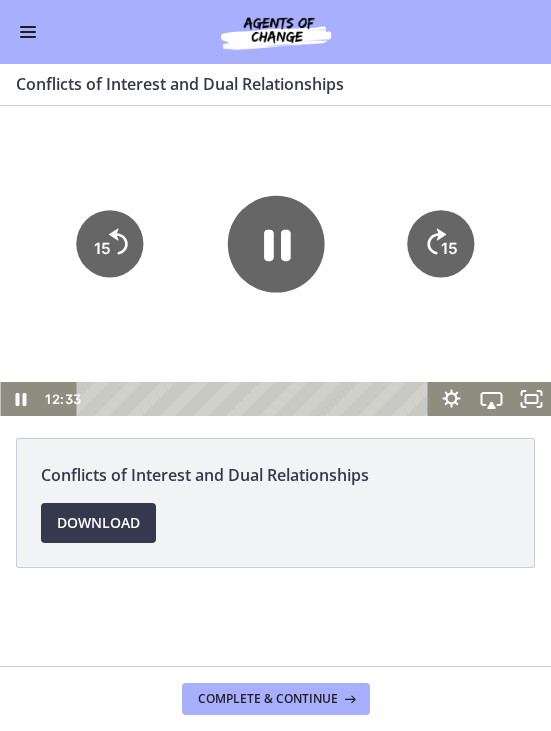 click 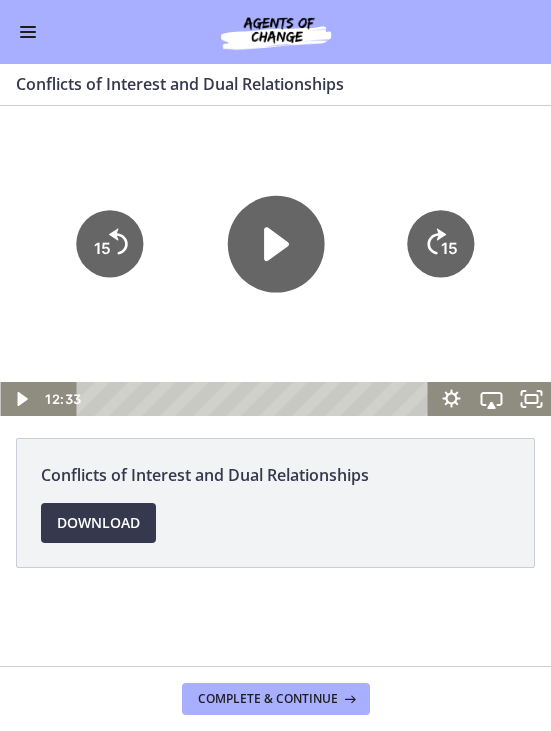 click on "Complete & continue" at bounding box center (268, 699) 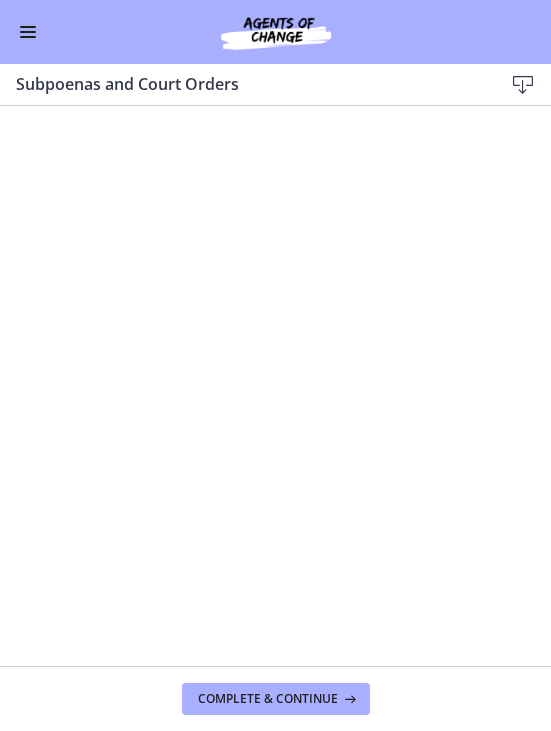 click on "Complete & continue" at bounding box center (276, 699) 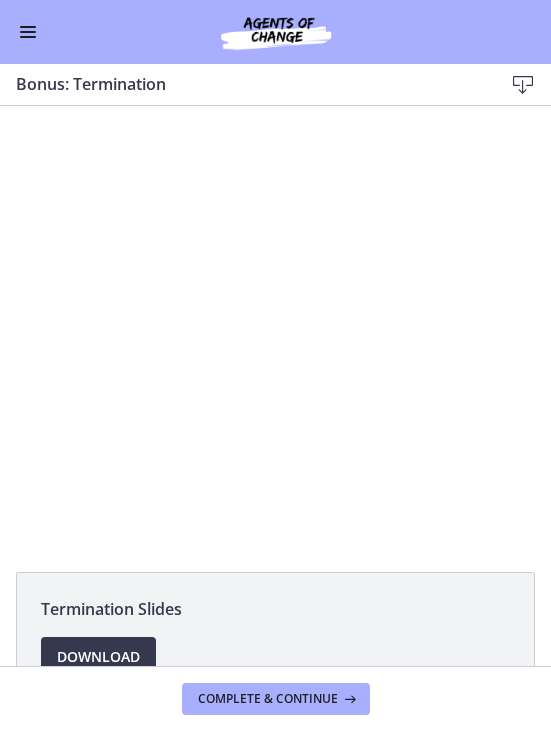 scroll, scrollTop: 0, scrollLeft: 0, axis: both 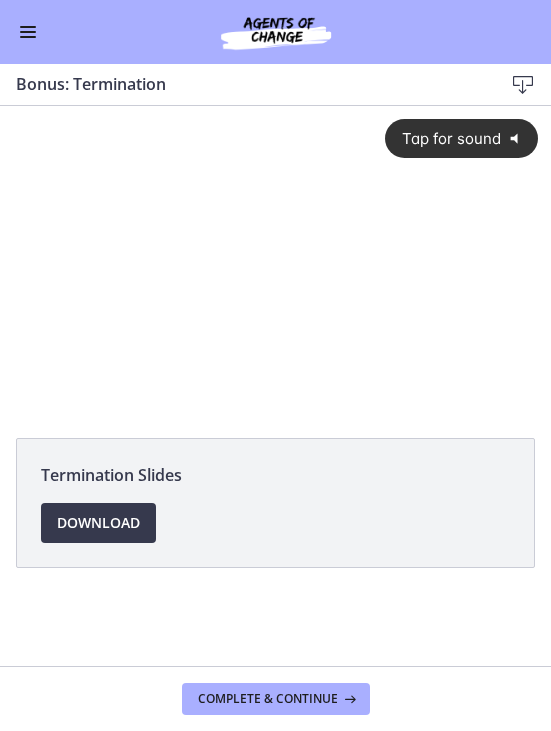 click on "Tap for sound
@keyframes VOLUME_SMALL_WAVE_FLASH {
0% { opacity: 0; }
33% { opacity: 1; }
66% { opacity: 1; }
100% { opacity: 0; }
}
@keyframes VOLUME_LARGE_WAVE_FLASH {
0% { opacity: 0; }
33% { opacity: 1; }
66% { opacity: 1; }
100% { opacity: 0; }
}
.volume__small-wave {
animation: VOLUME_SMALL_WAVE_FLASH 2s infinite;
opacity: 0;
}
.volume__large-wave {
animation: VOLUME_LARGE_WAVE_FLASH 2s infinite .3s;
opacity: 0;
}" at bounding box center (275, 244) 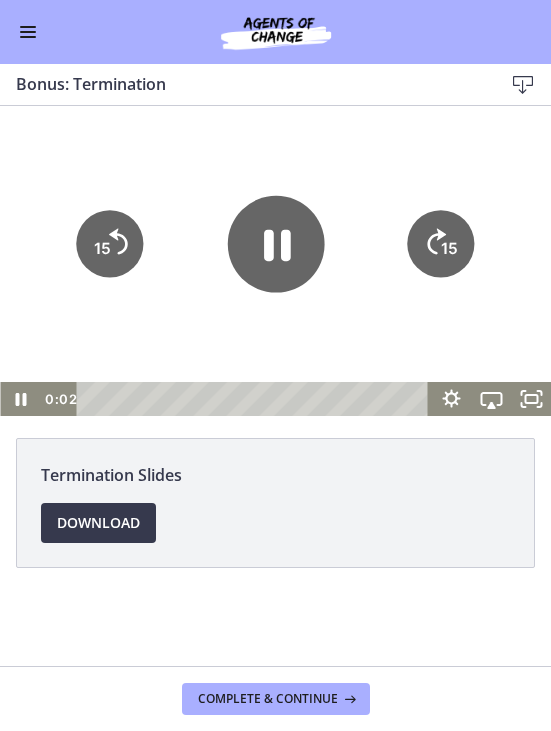 click on "Download
Opens in a new window" at bounding box center (98, 523) 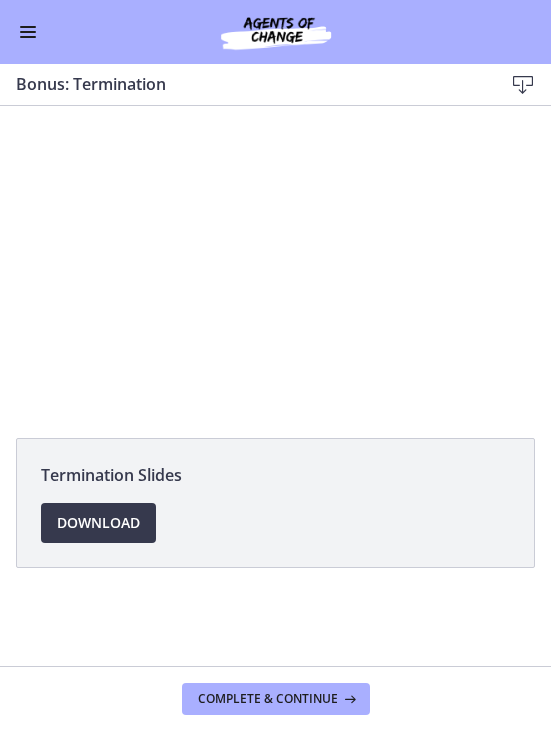 click at bounding box center [275, 261] 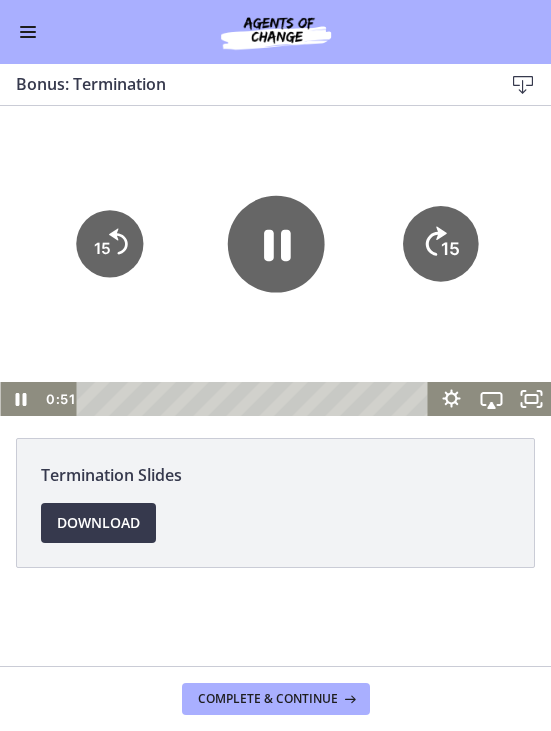 click on "15" 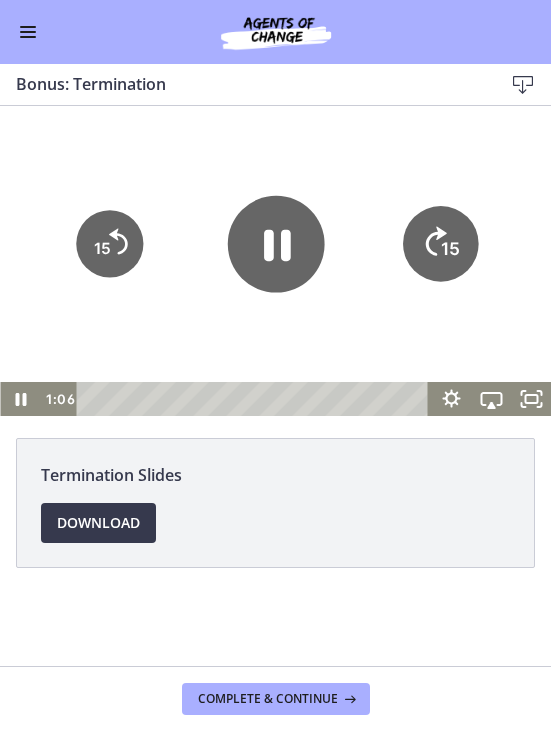 click on "15" 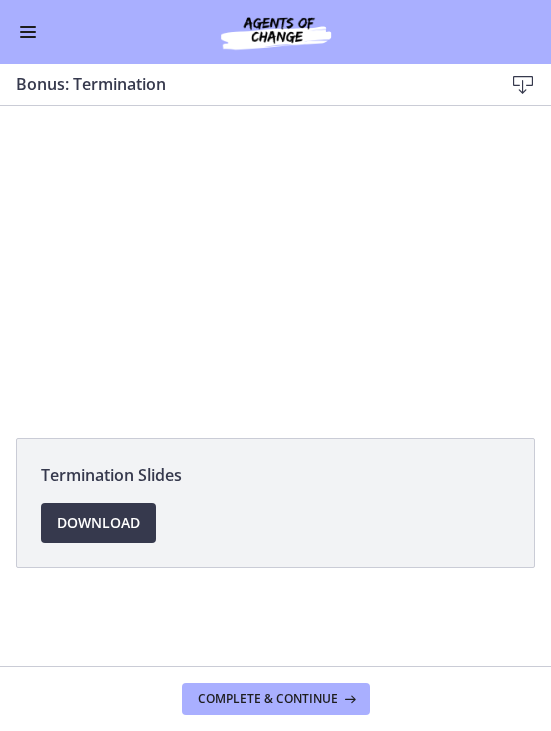 click at bounding box center [275, 261] 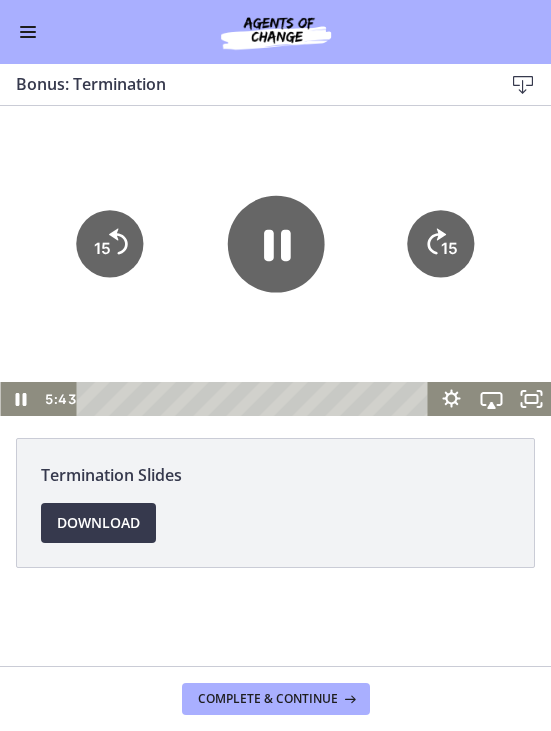 click 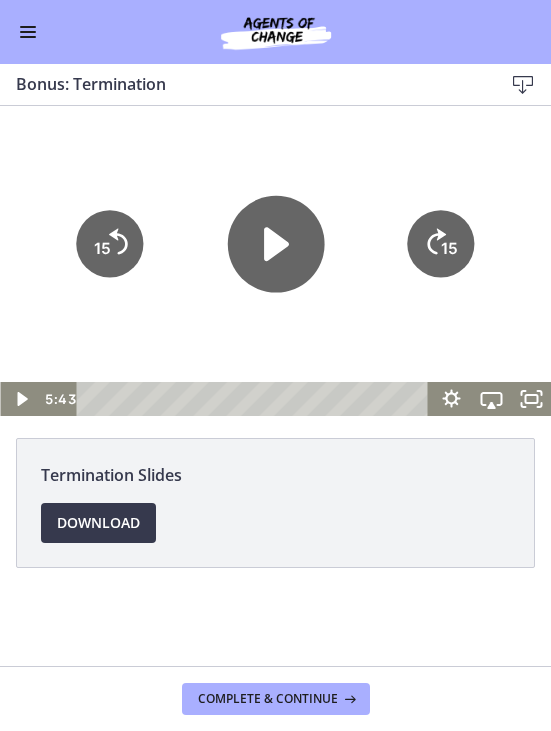 click at bounding box center (275, 261) 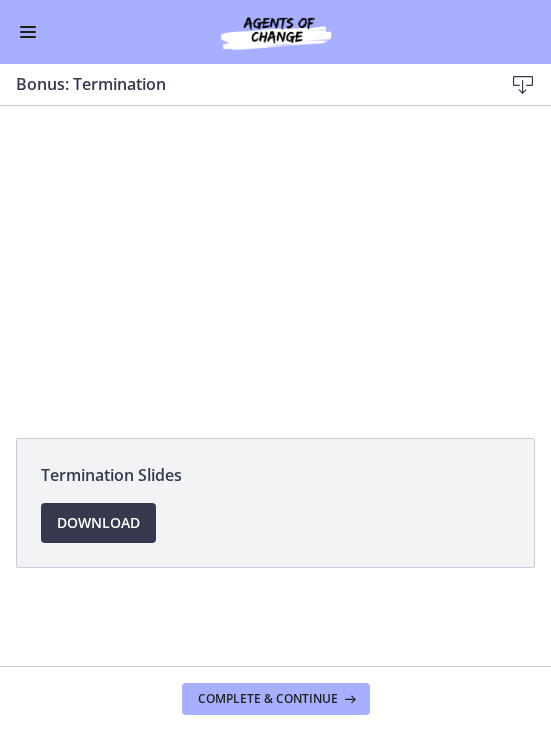 click at bounding box center [275, 261] 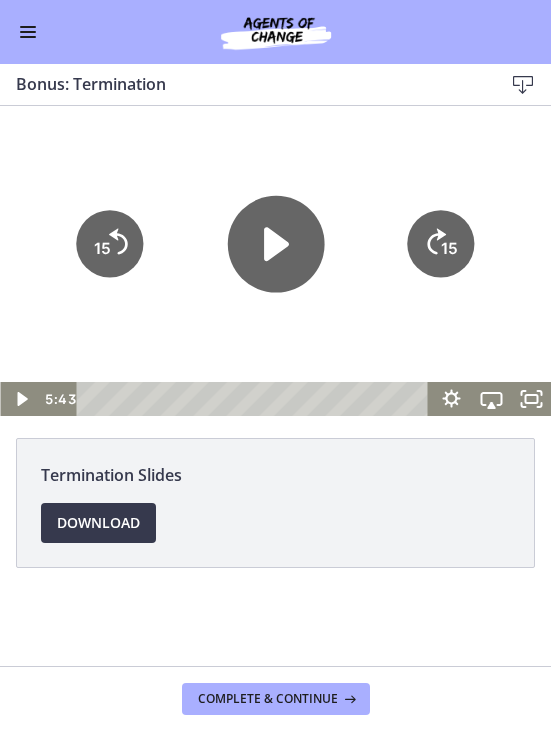click 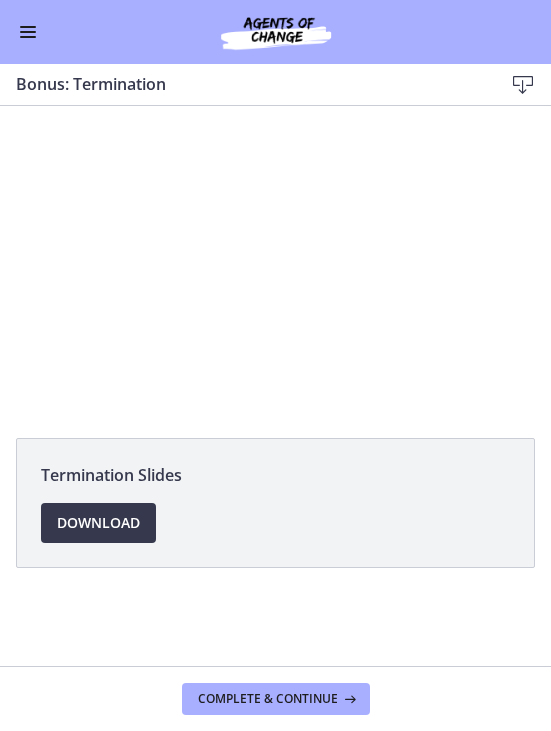 click at bounding box center [275, 261] 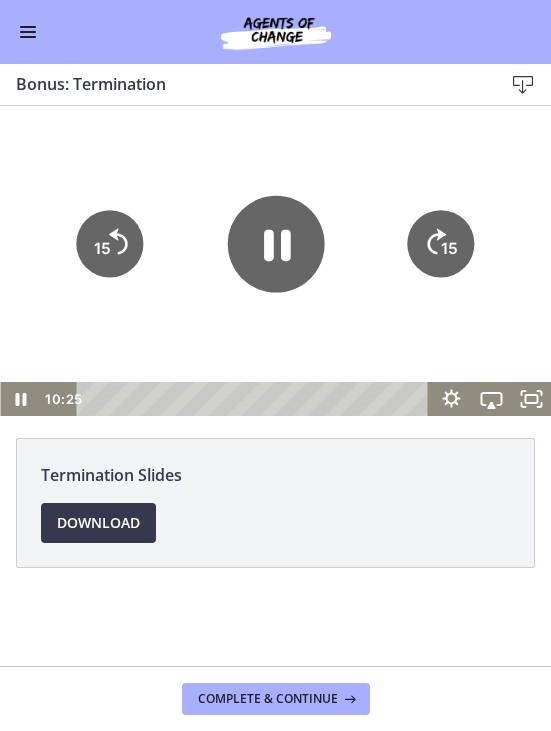 click on "15" 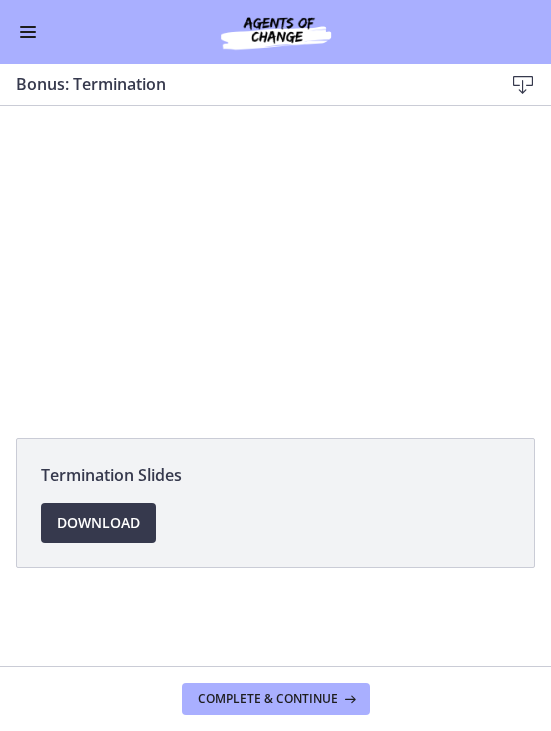click at bounding box center [275, 261] 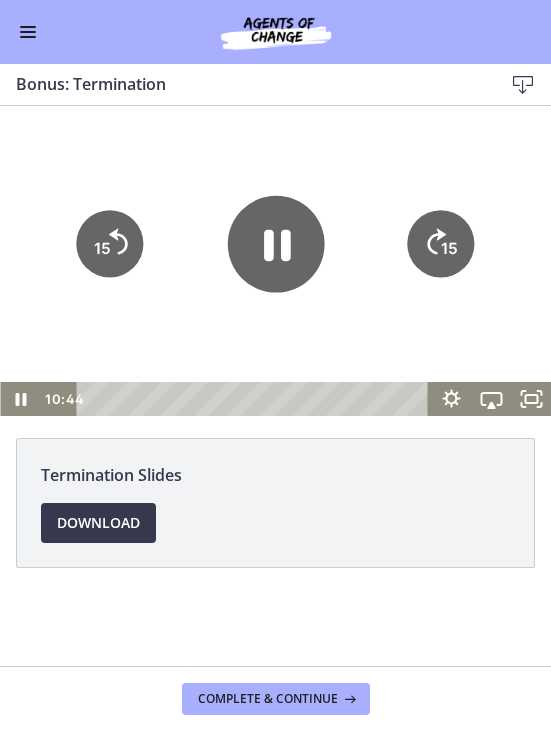 click on "15" 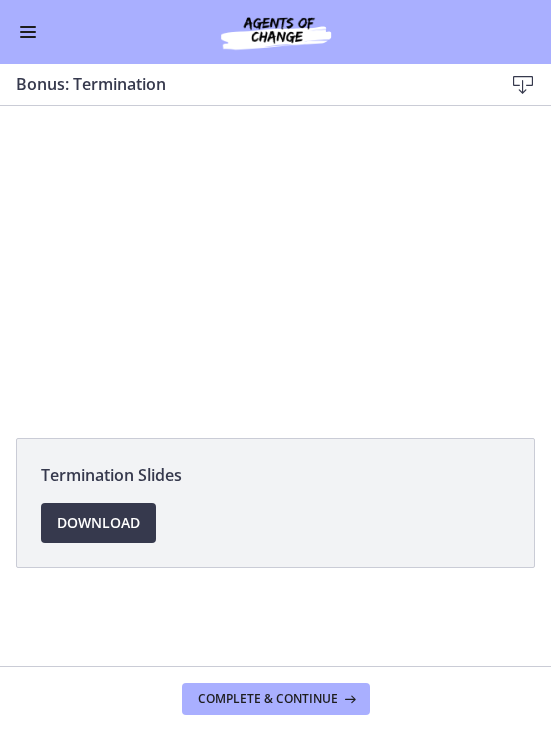click at bounding box center [275, 261] 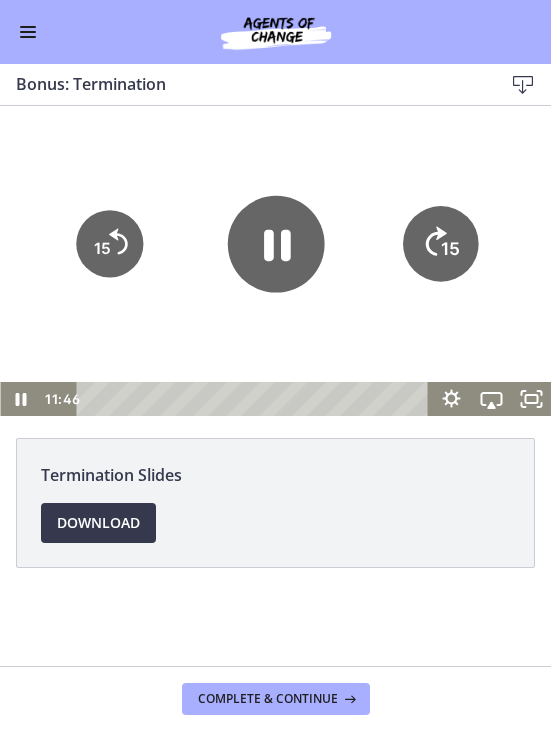 click on "15" 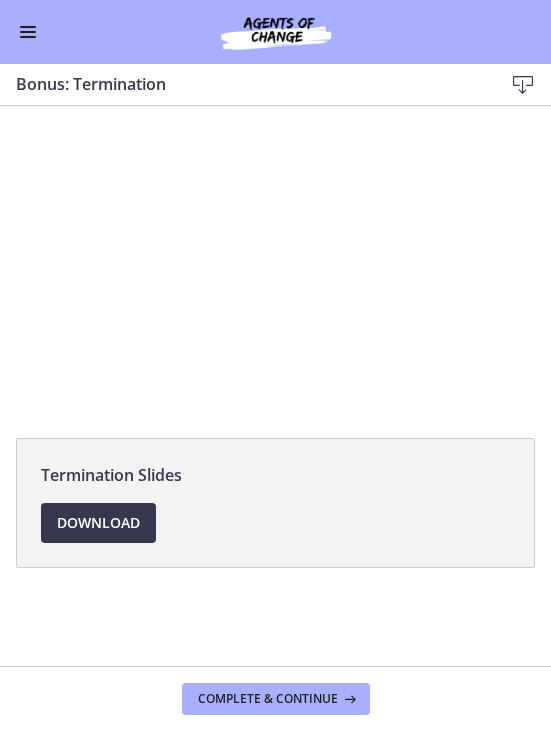 click at bounding box center (275, 261) 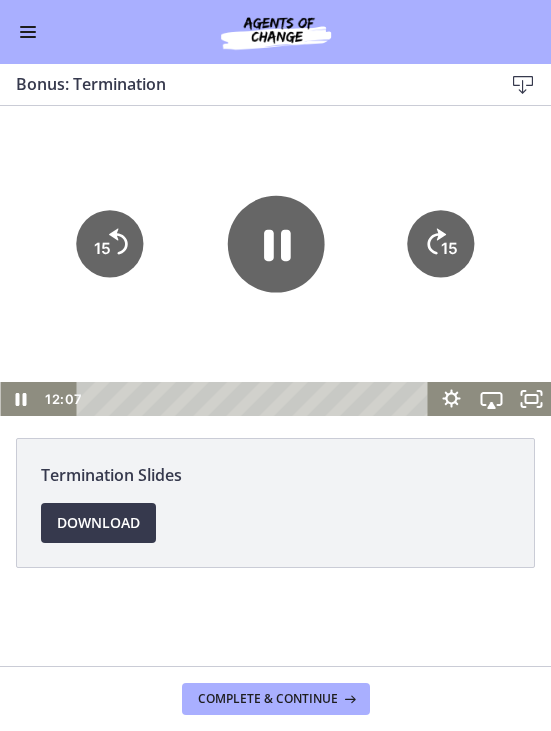 click on "15" 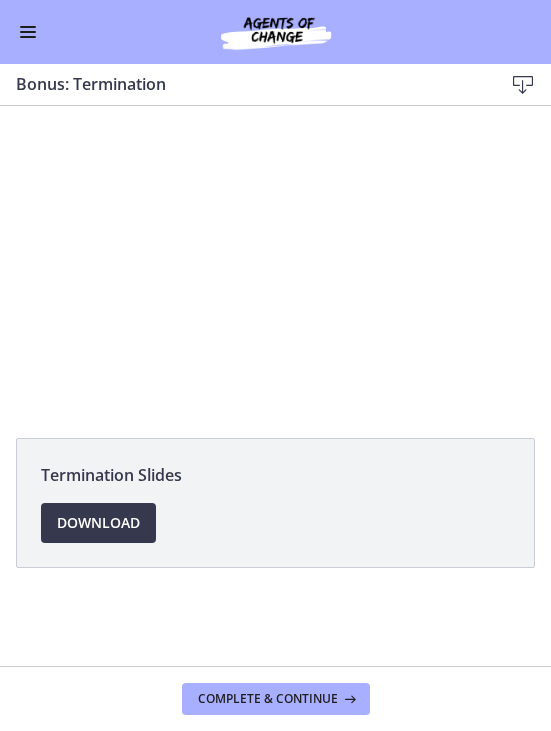 click on "Complete & continue" at bounding box center [276, 699] 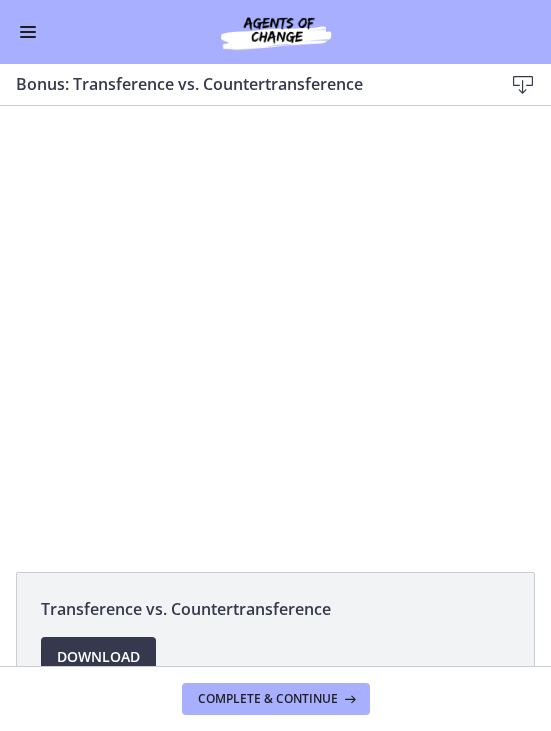 scroll, scrollTop: 0, scrollLeft: 0, axis: both 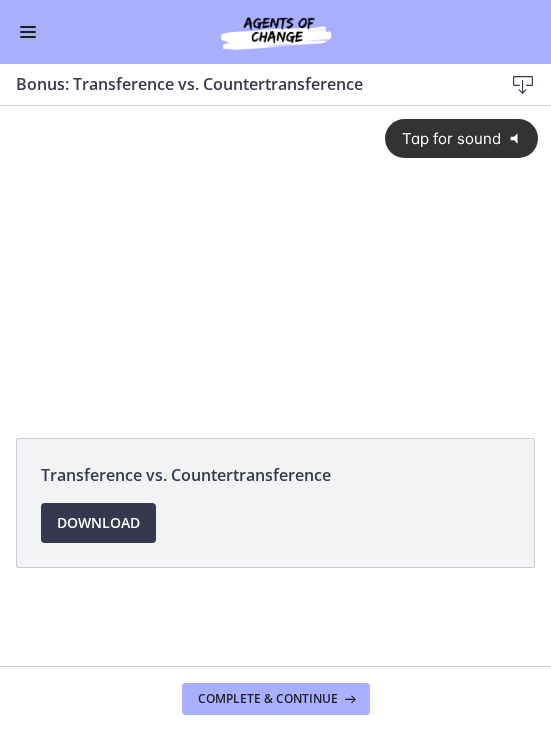 click on "Download
Opens in a new window" at bounding box center [98, 523] 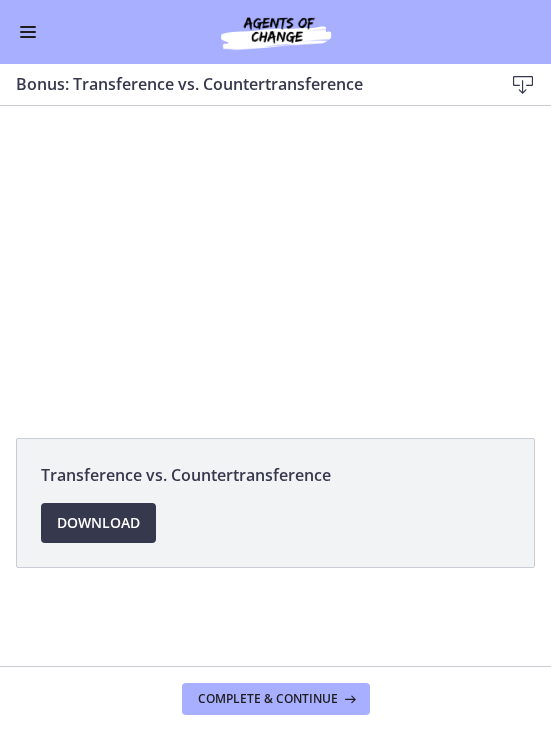 click on "Complete & continue" at bounding box center [268, 699] 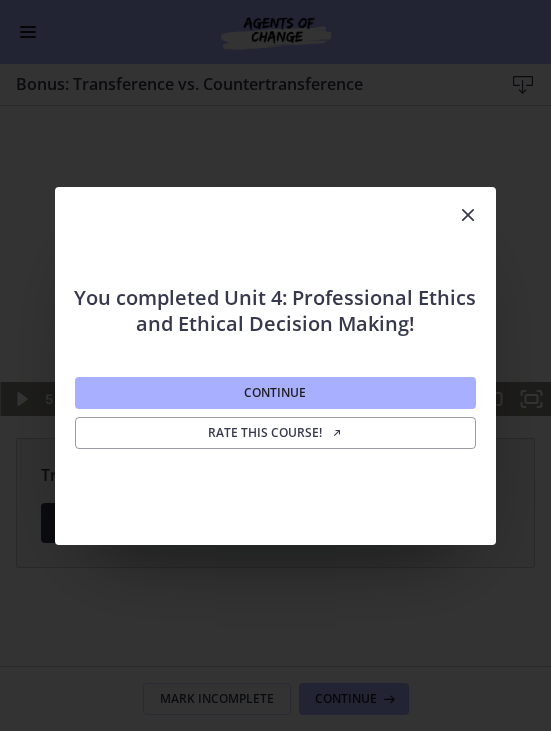 click on "Continue" at bounding box center (275, 393) 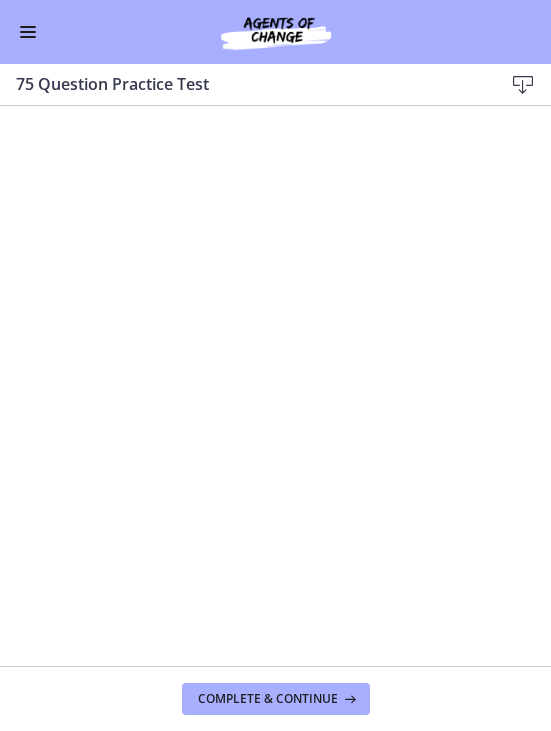 click at bounding box center [28, 37] 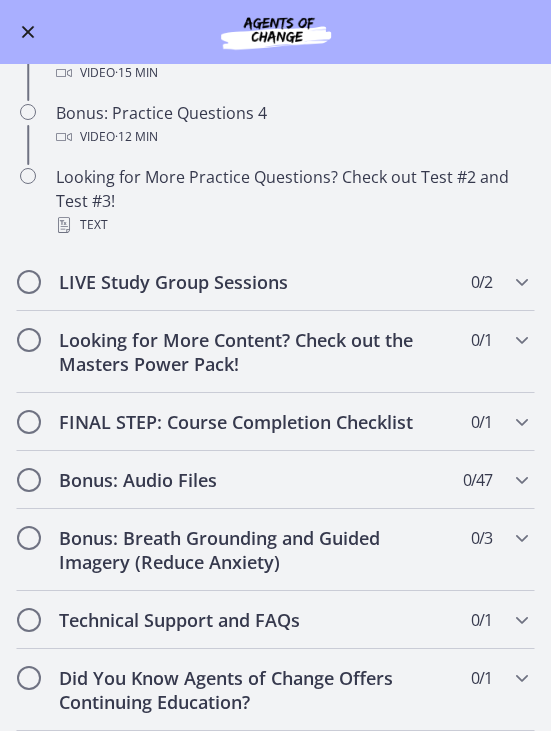 scroll, scrollTop: 1036, scrollLeft: 0, axis: vertical 